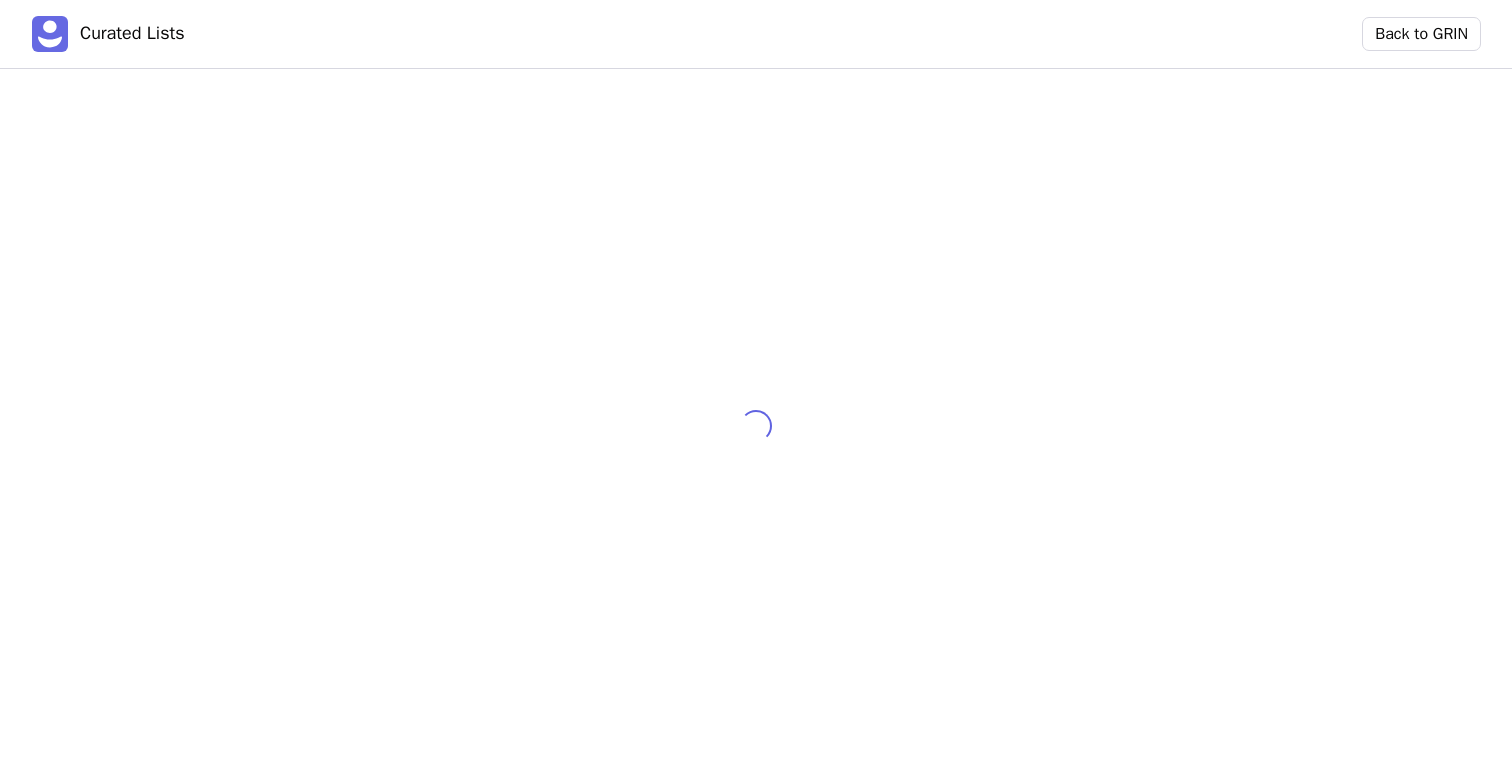 scroll, scrollTop: 0, scrollLeft: 0, axis: both 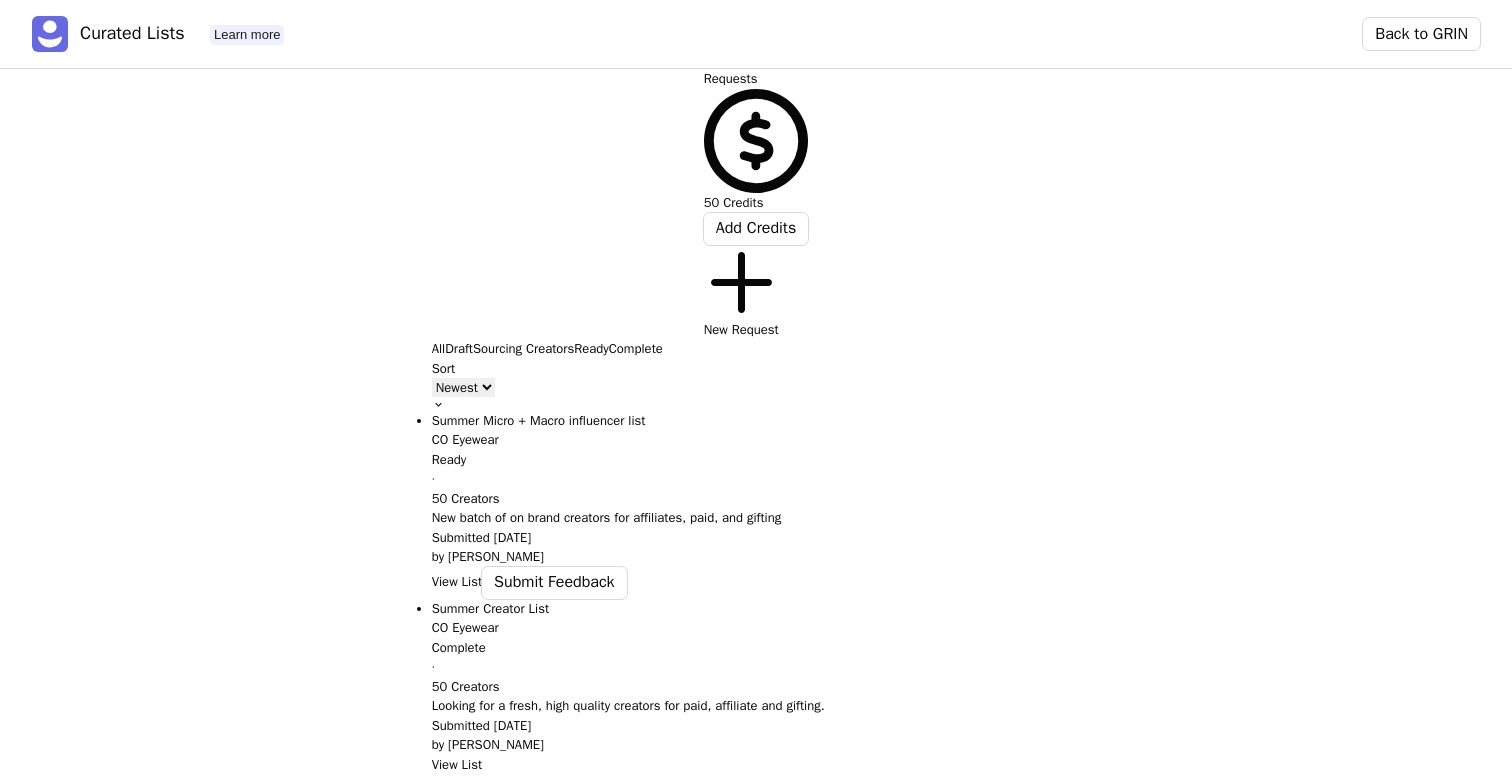 click on "View List" at bounding box center [457, 582] 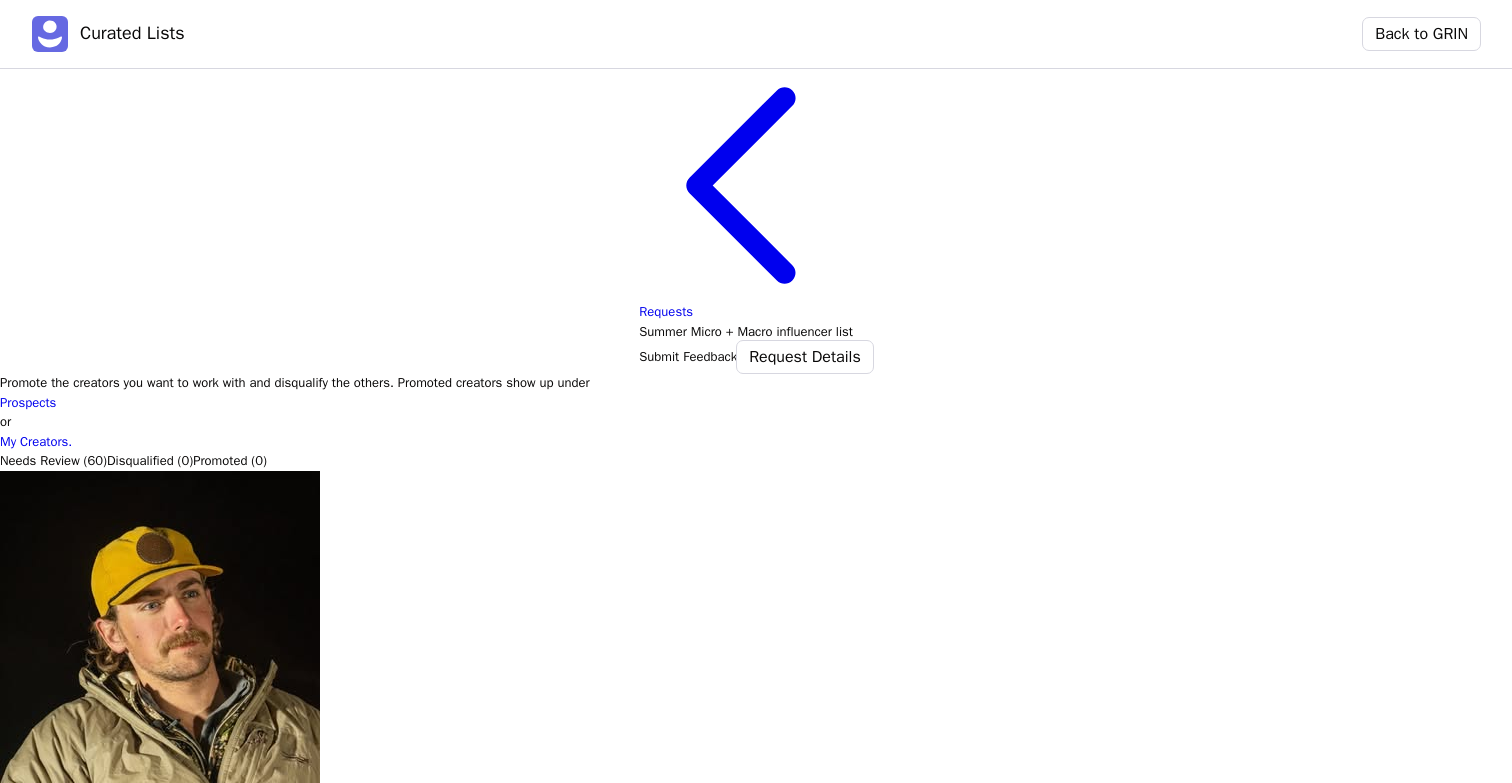 click 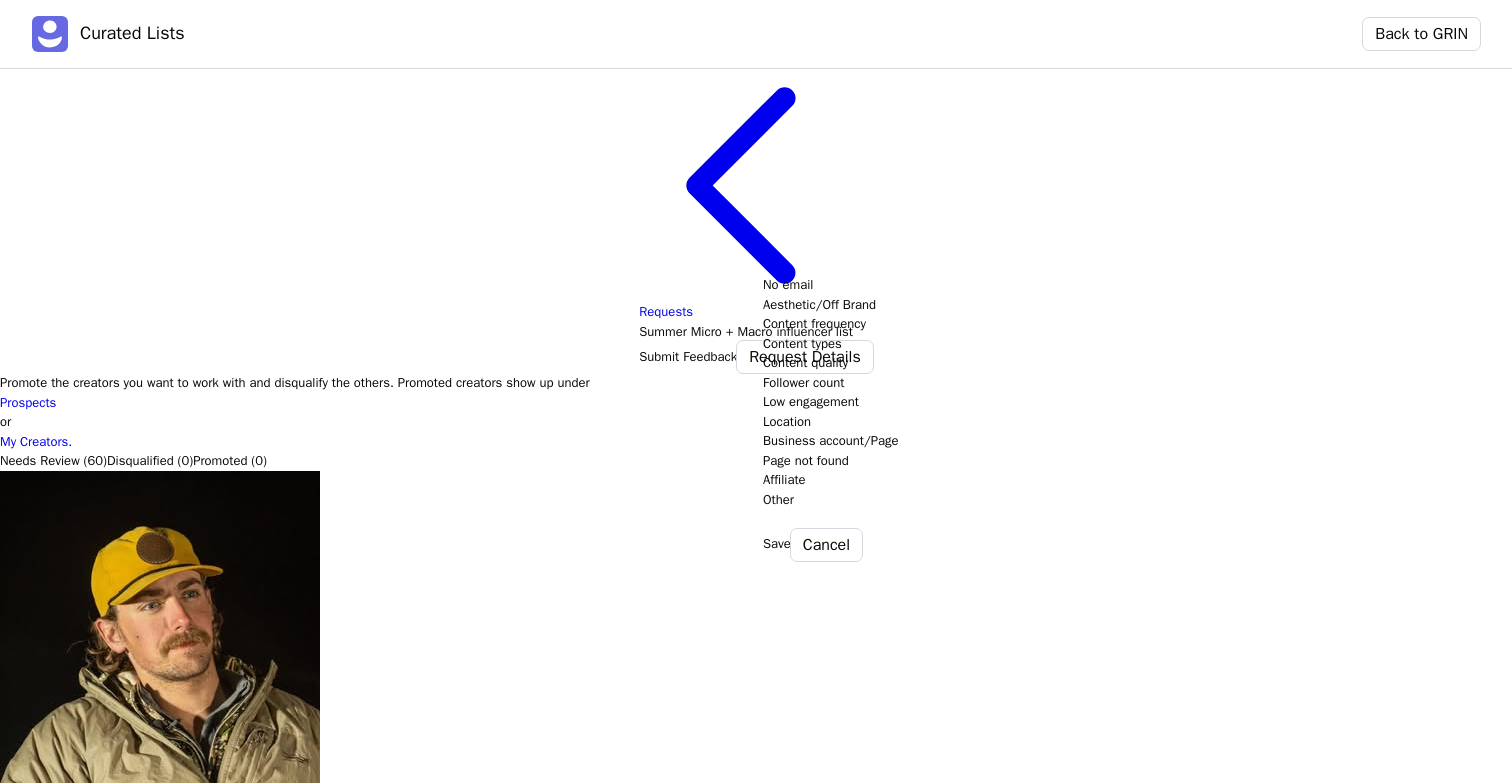 click at bounding box center (1404, -1017) 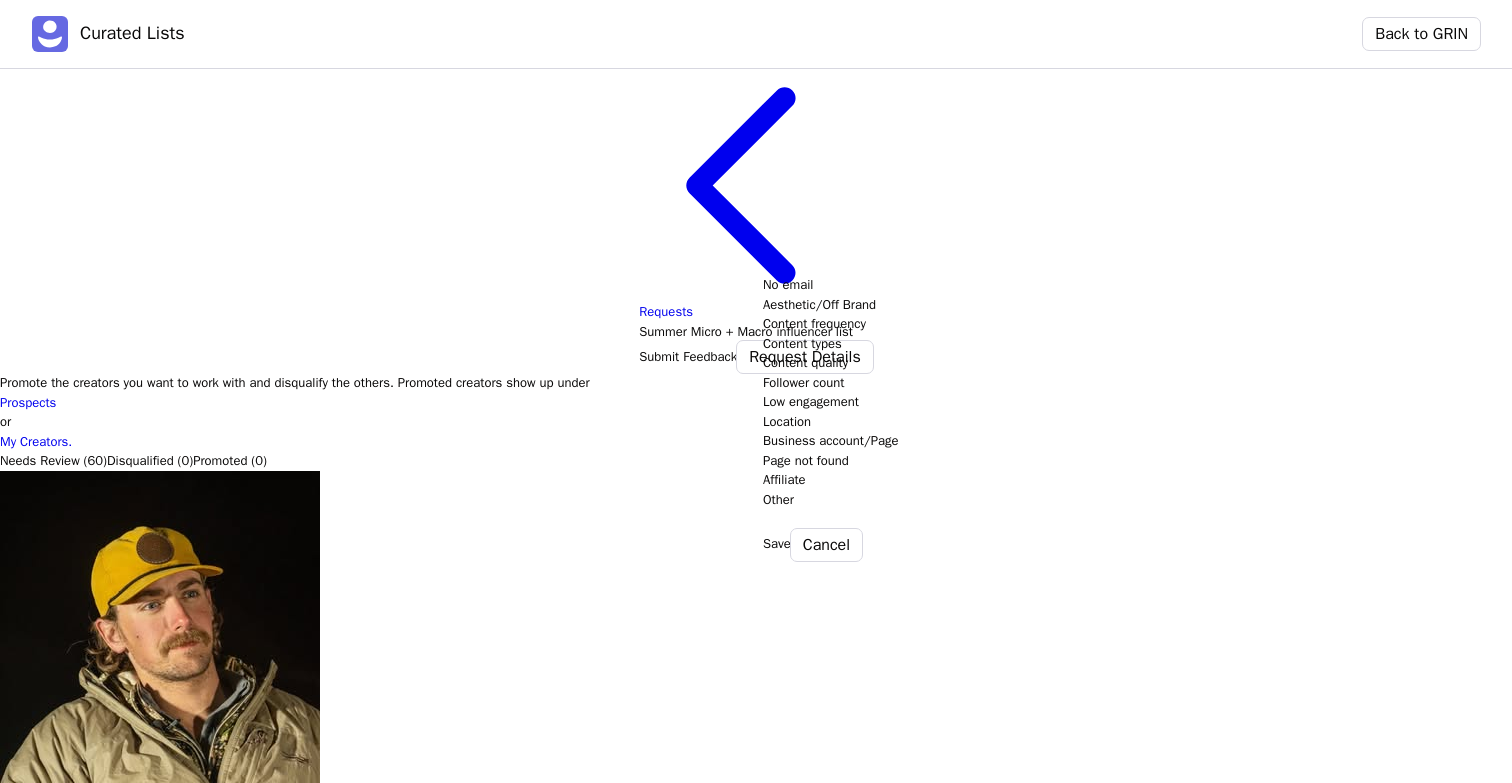 click on "Content quality" at bounding box center (1421, 363) 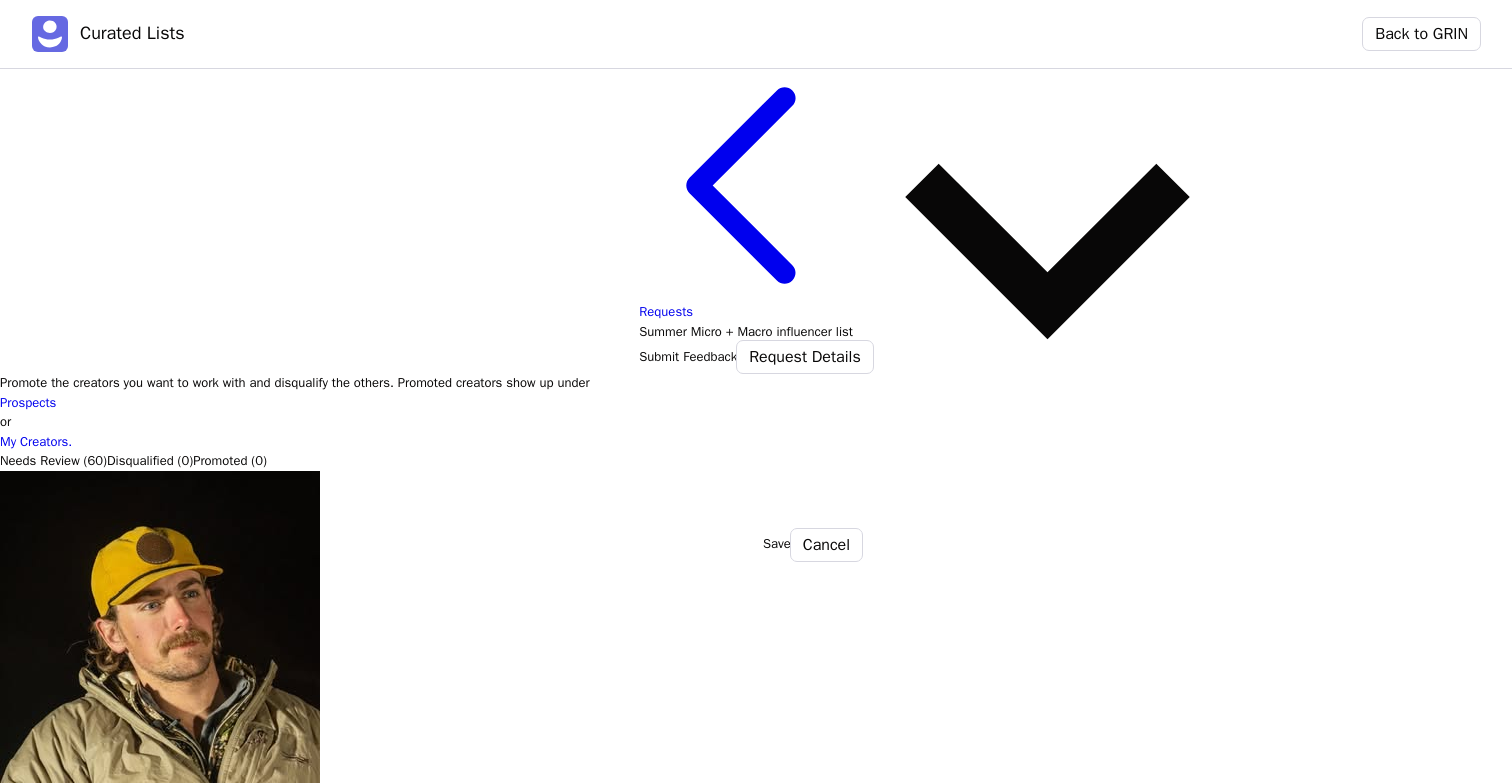 click on "Save" at bounding box center (777, 544) 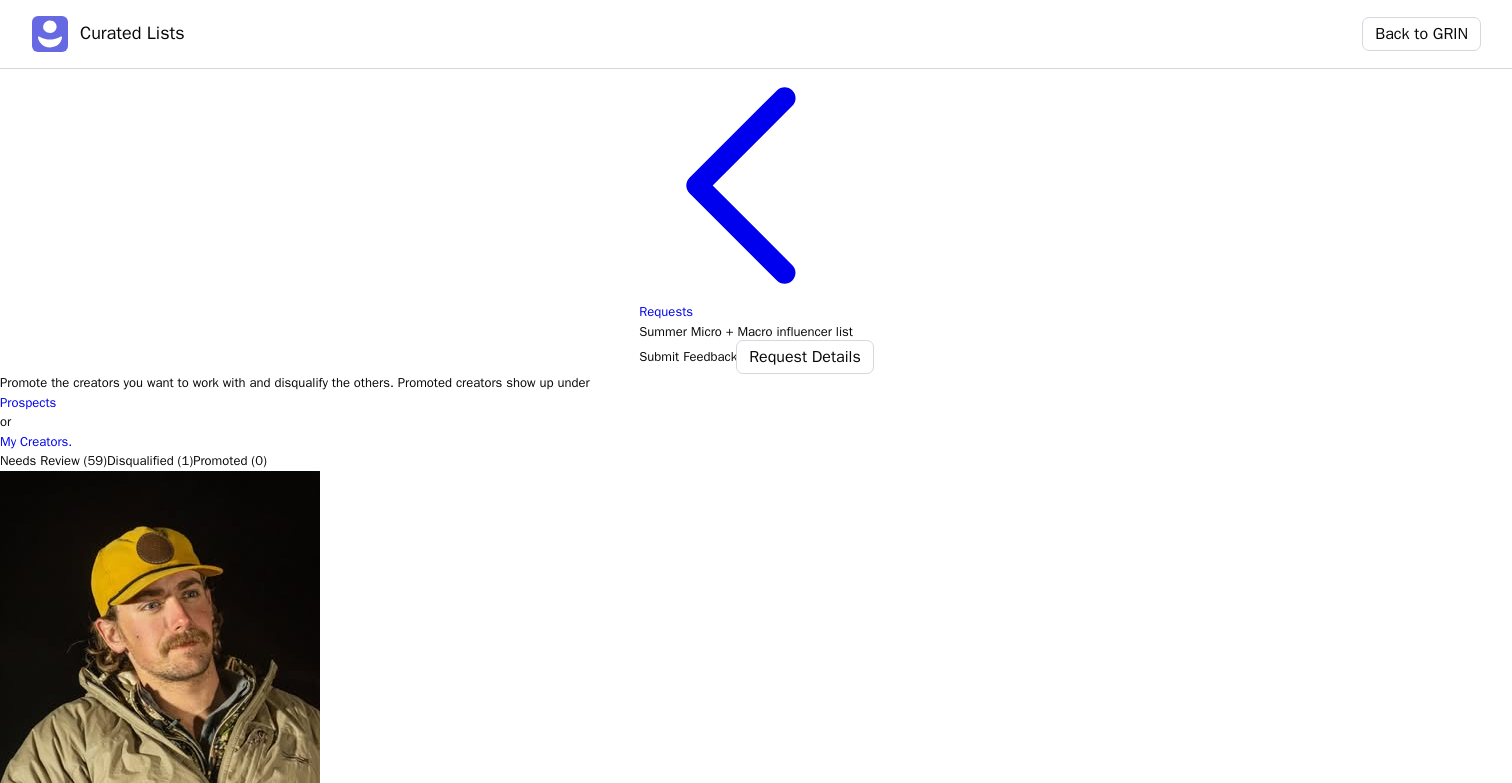 click on "Promote" at bounding box center [23, 8851] 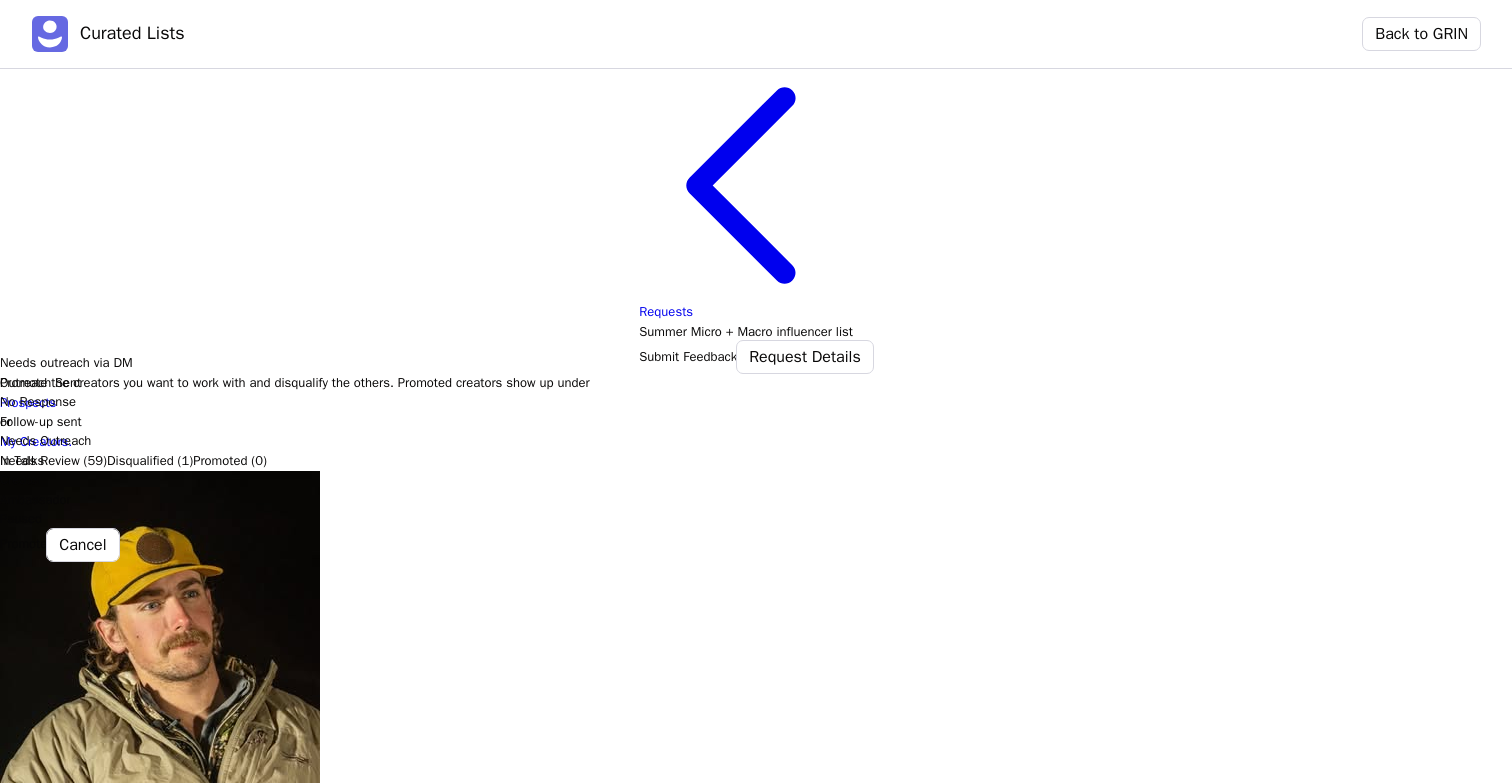 click at bounding box center [674, -1006] 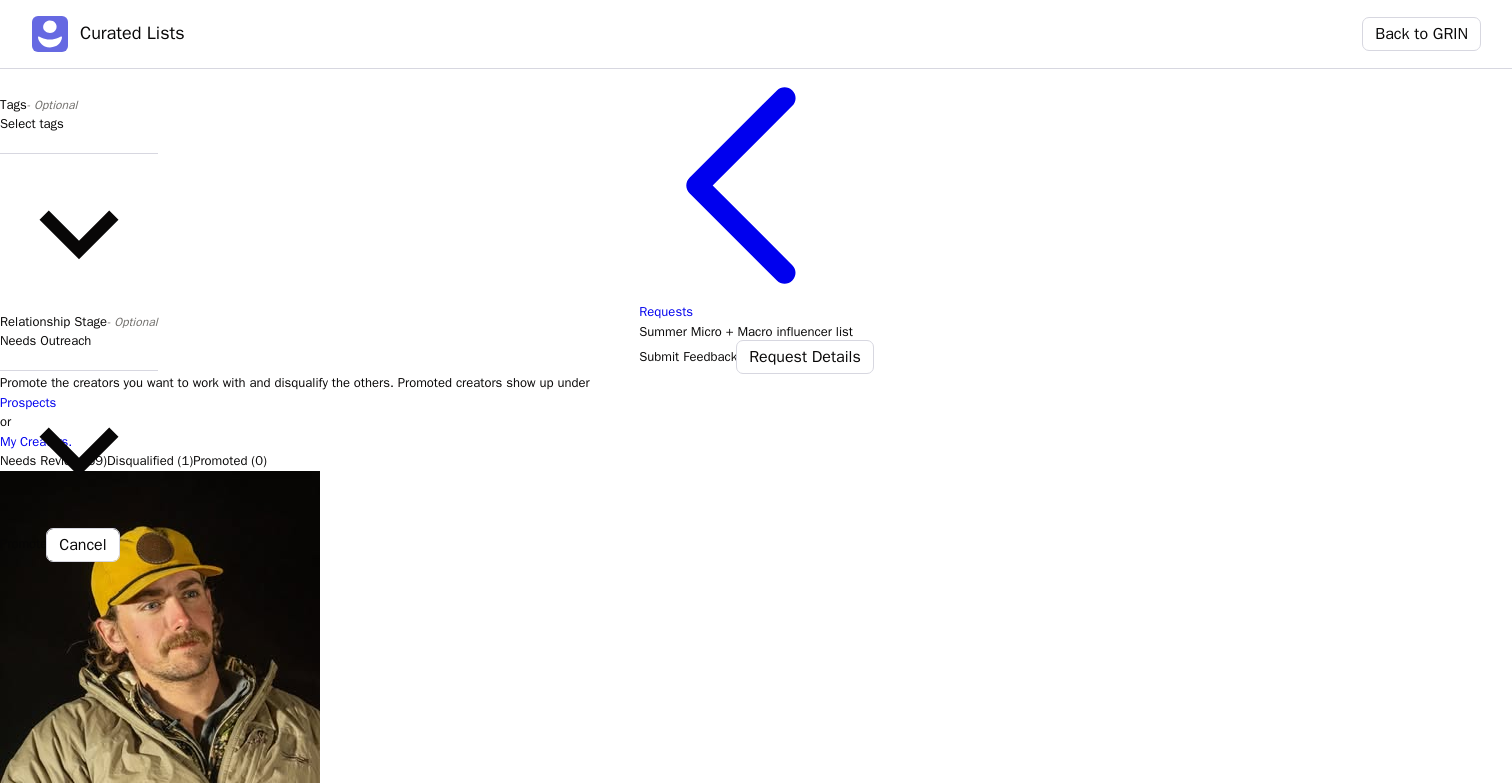 click on "Promote" at bounding box center (23, 544) 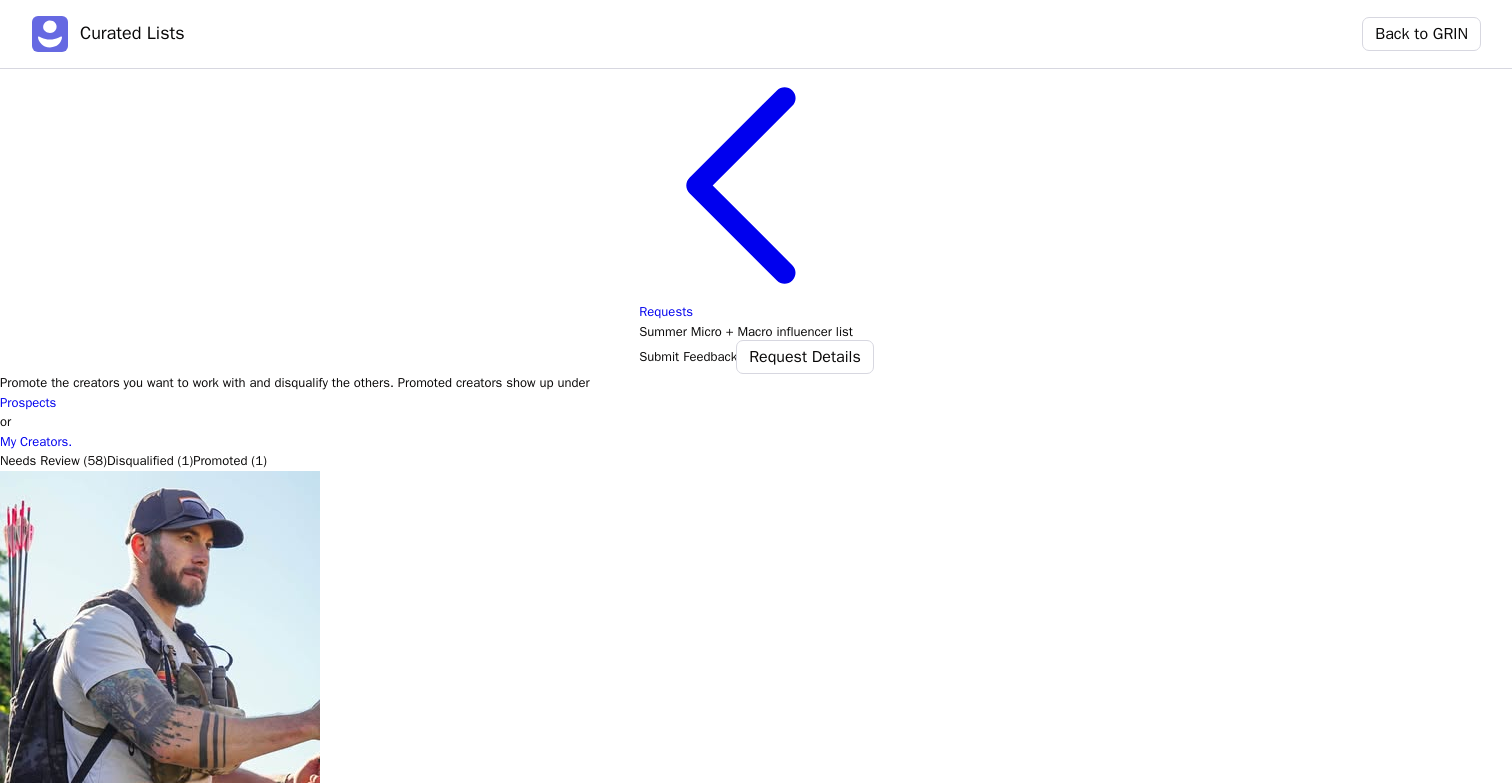 click on "[PERSON_NAME]" at bounding box center (756, 9898) 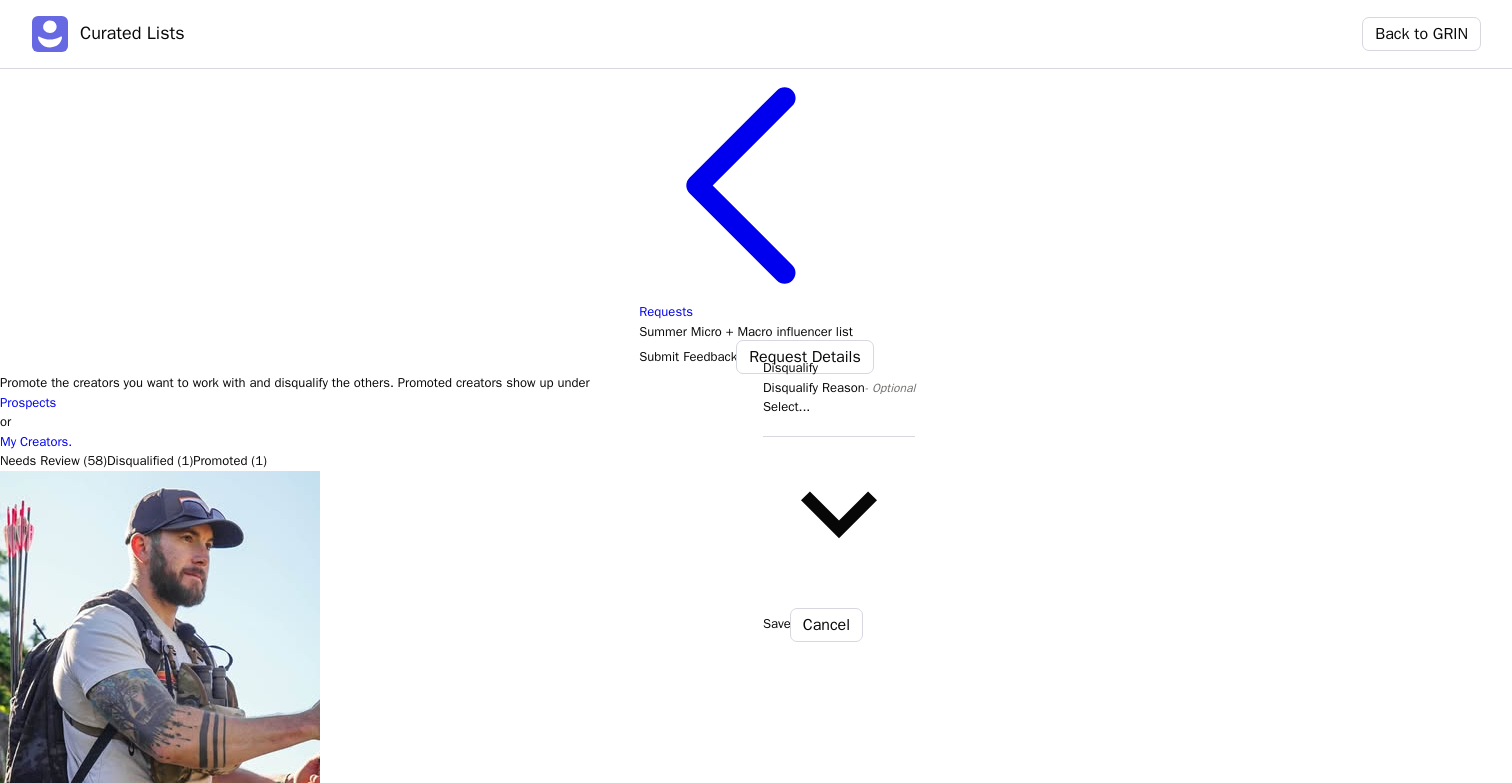 click at bounding box center (839, 427) 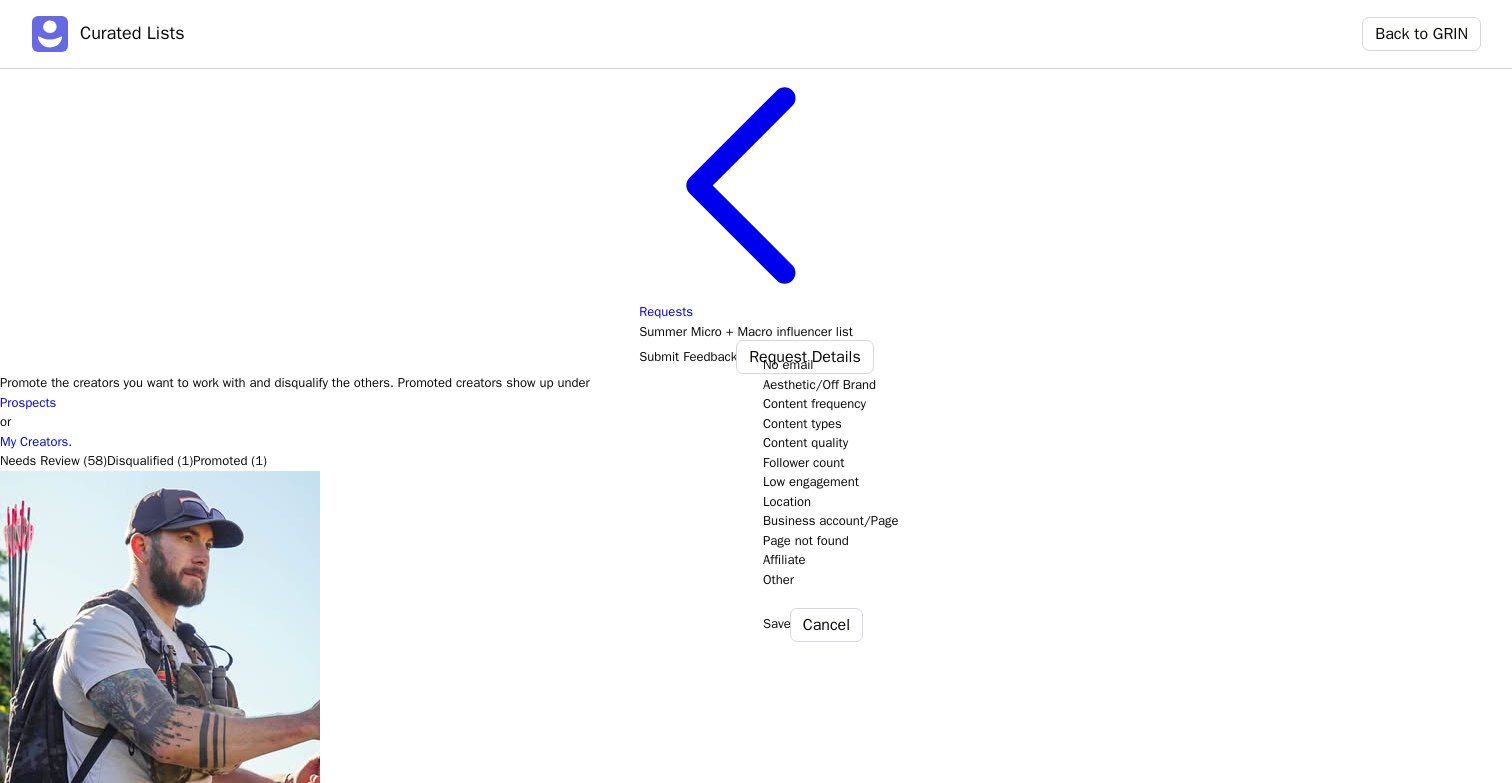 click on "Content quality" at bounding box center [1421, 443] 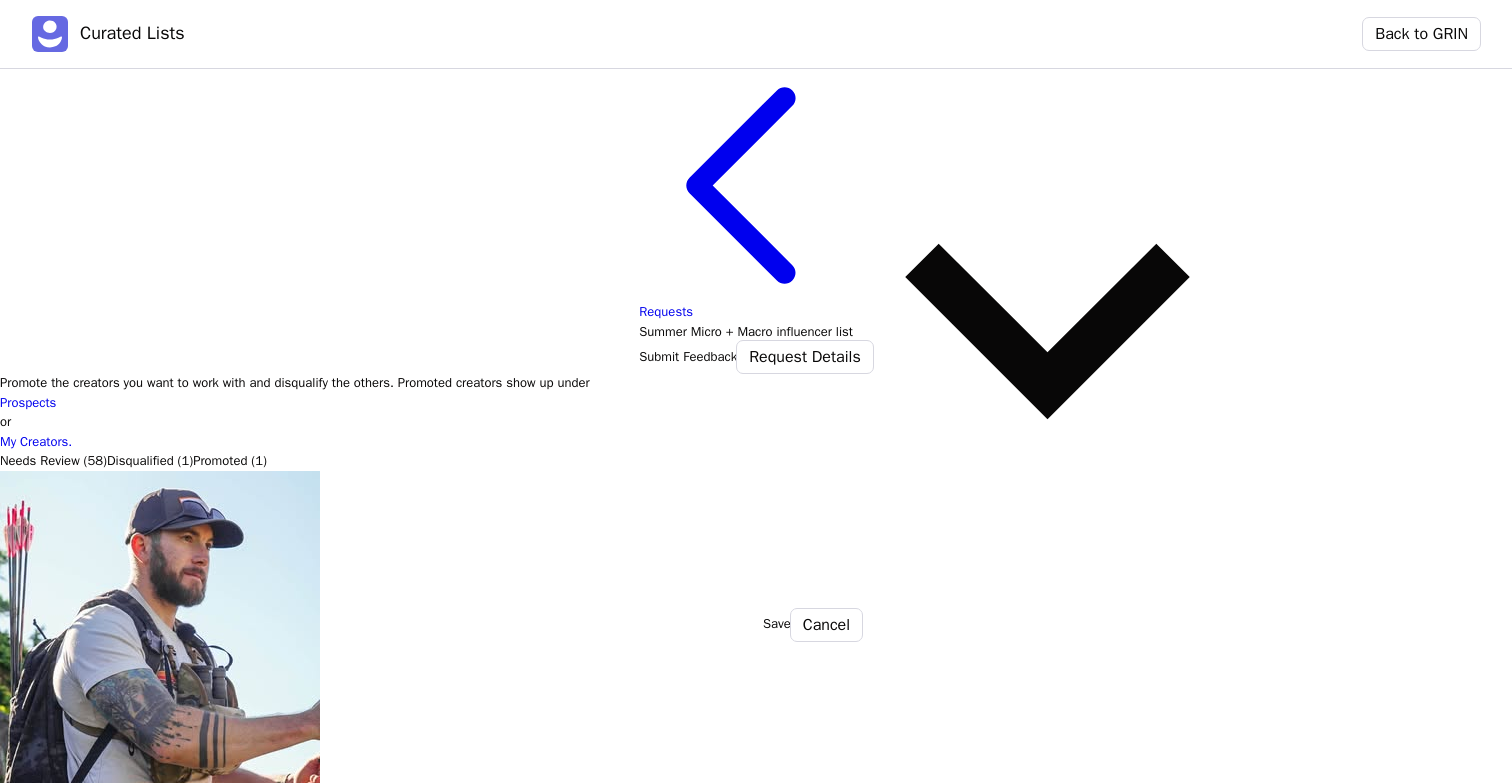 click at bounding box center [1047, 29] 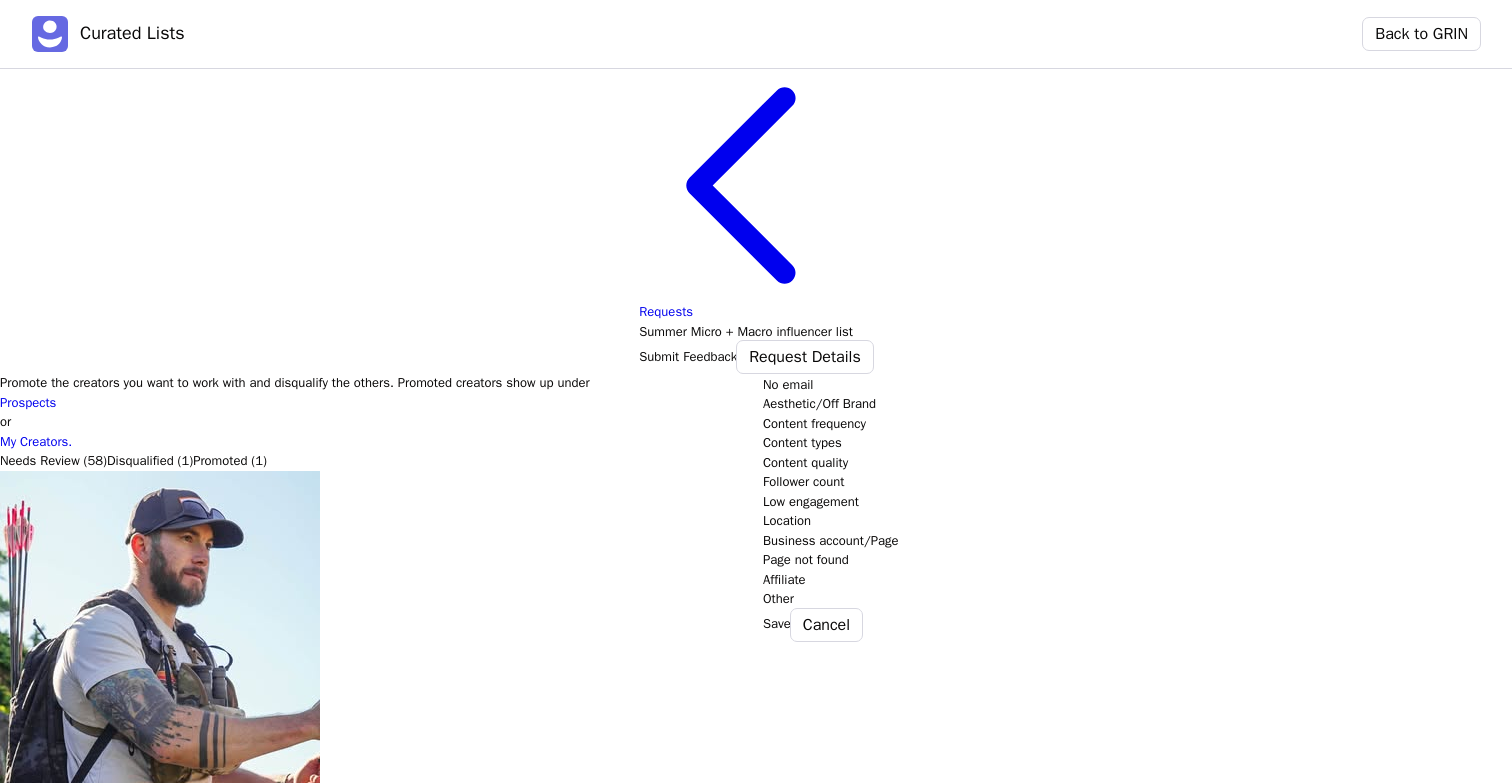 click on "Aesthetic/Off Brand" at bounding box center [1527, 404] 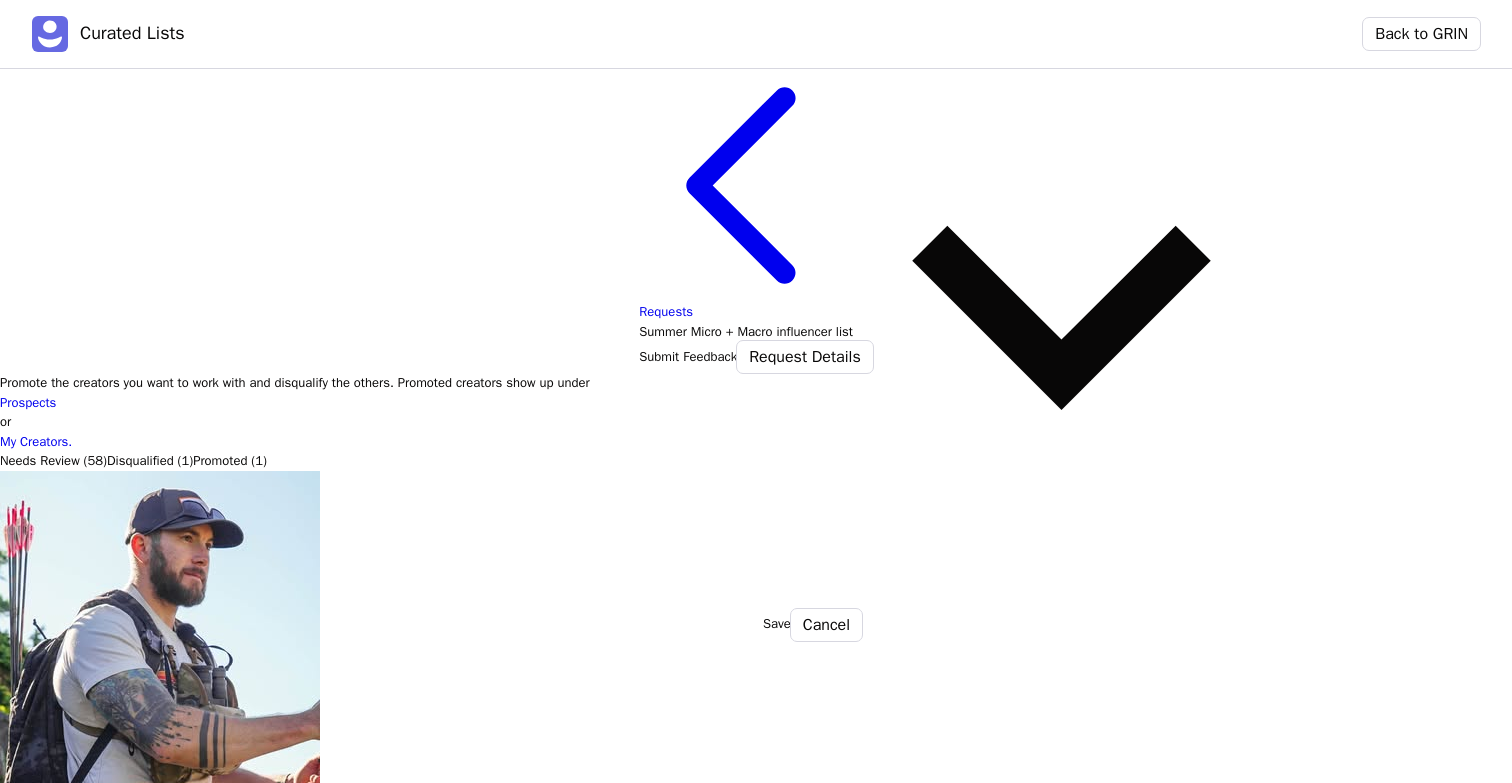click on "Save" at bounding box center (777, 624) 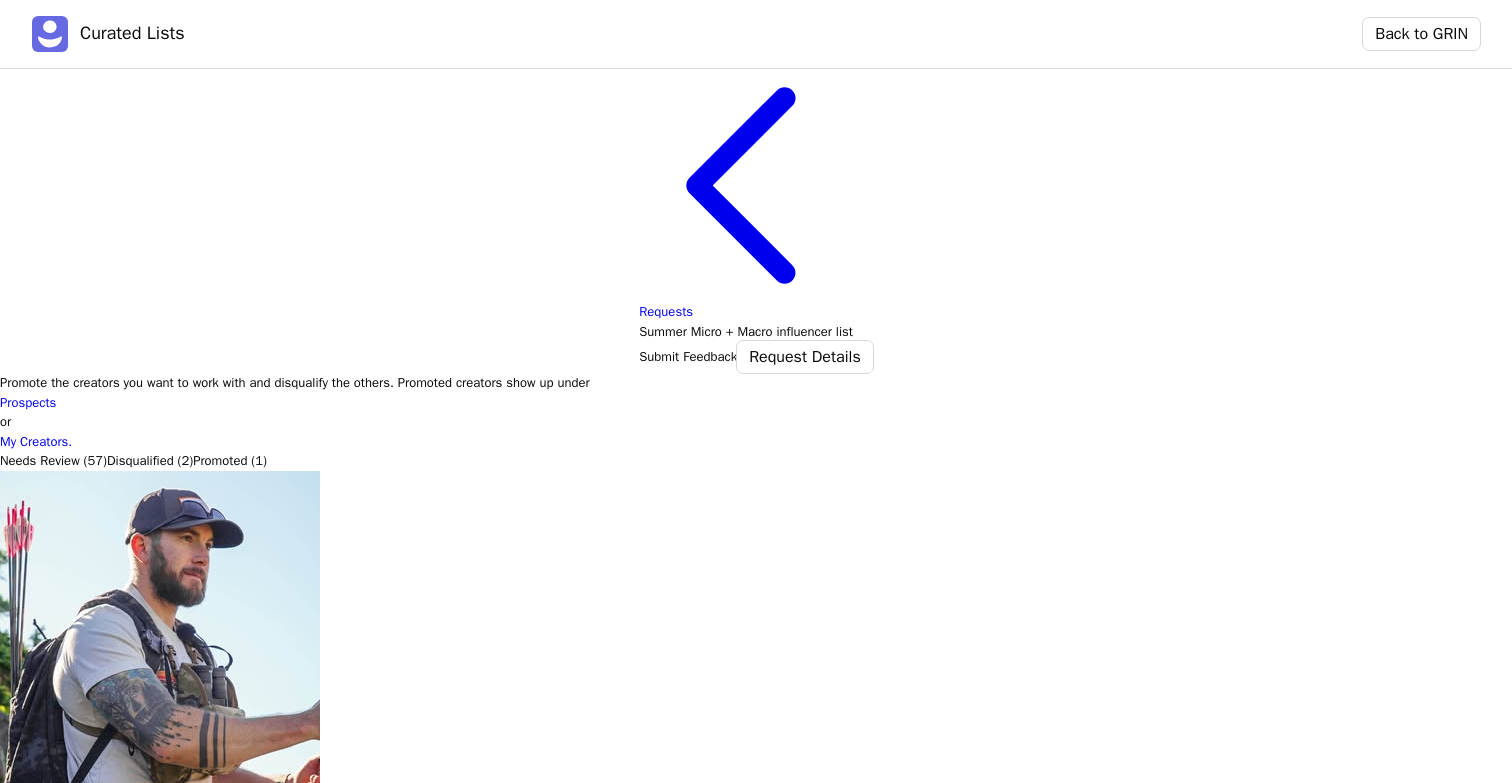 click on "Promote" at bounding box center (23, 20389) 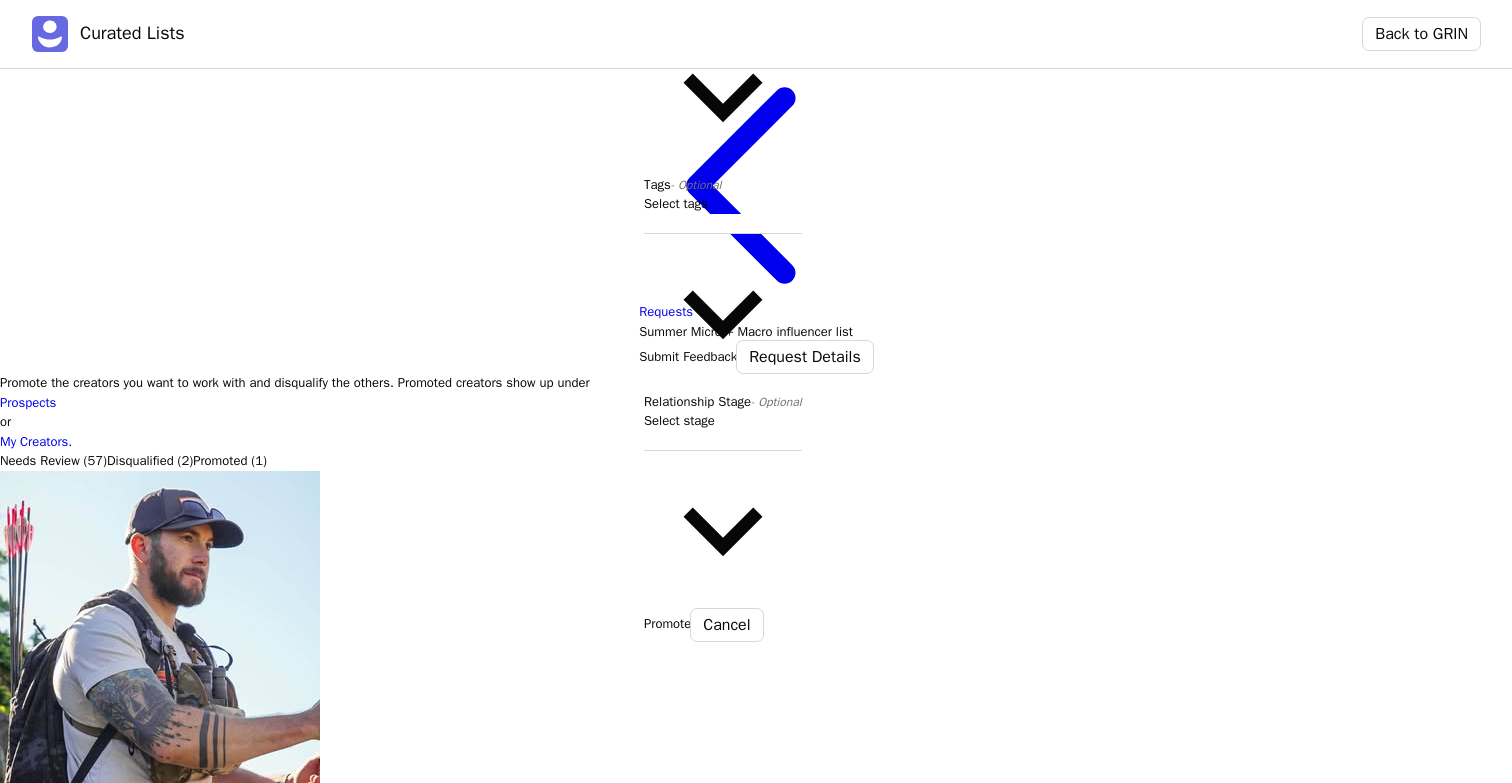 click at bounding box center [723, 441] 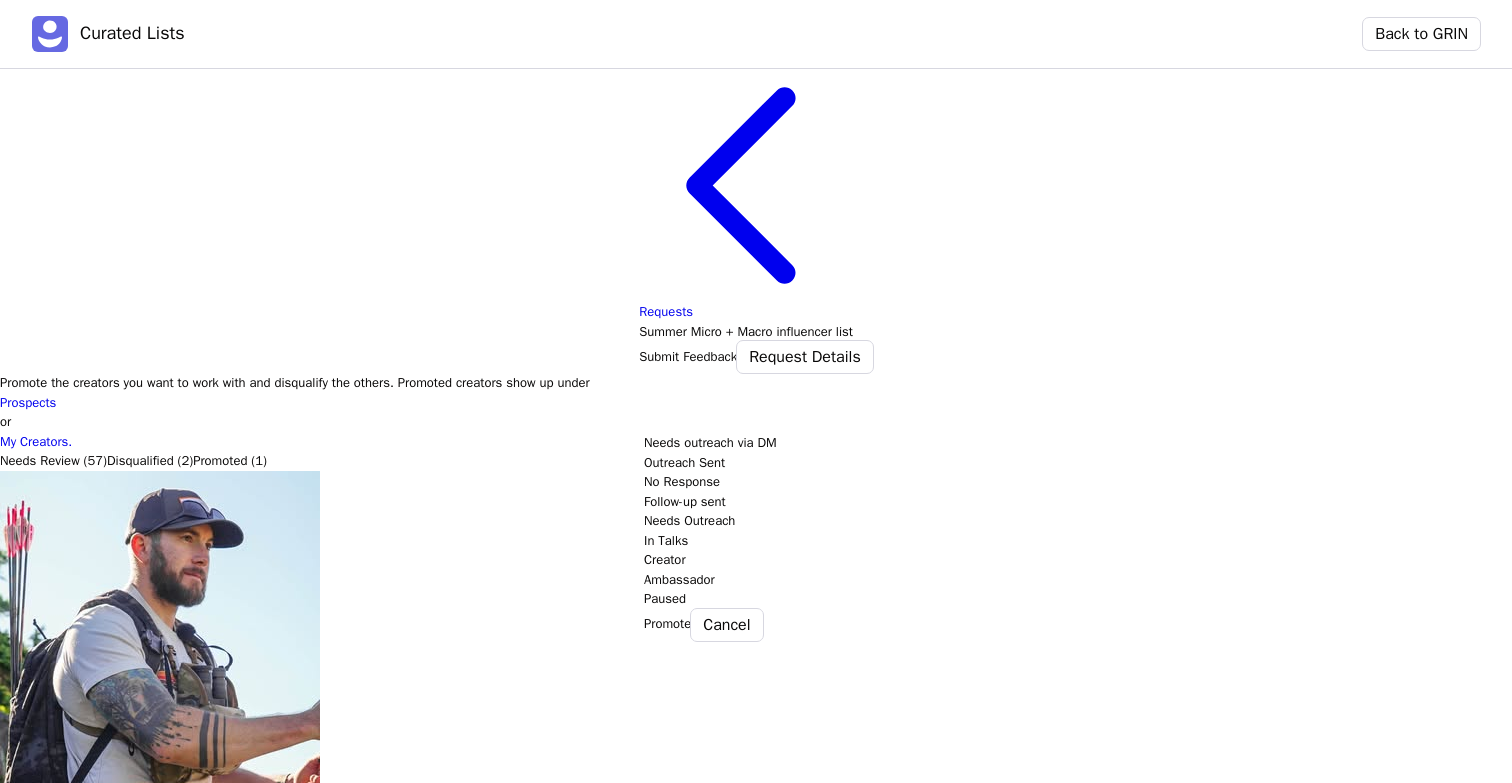 click on "Needs Outreach" at bounding box center (1297, 521) 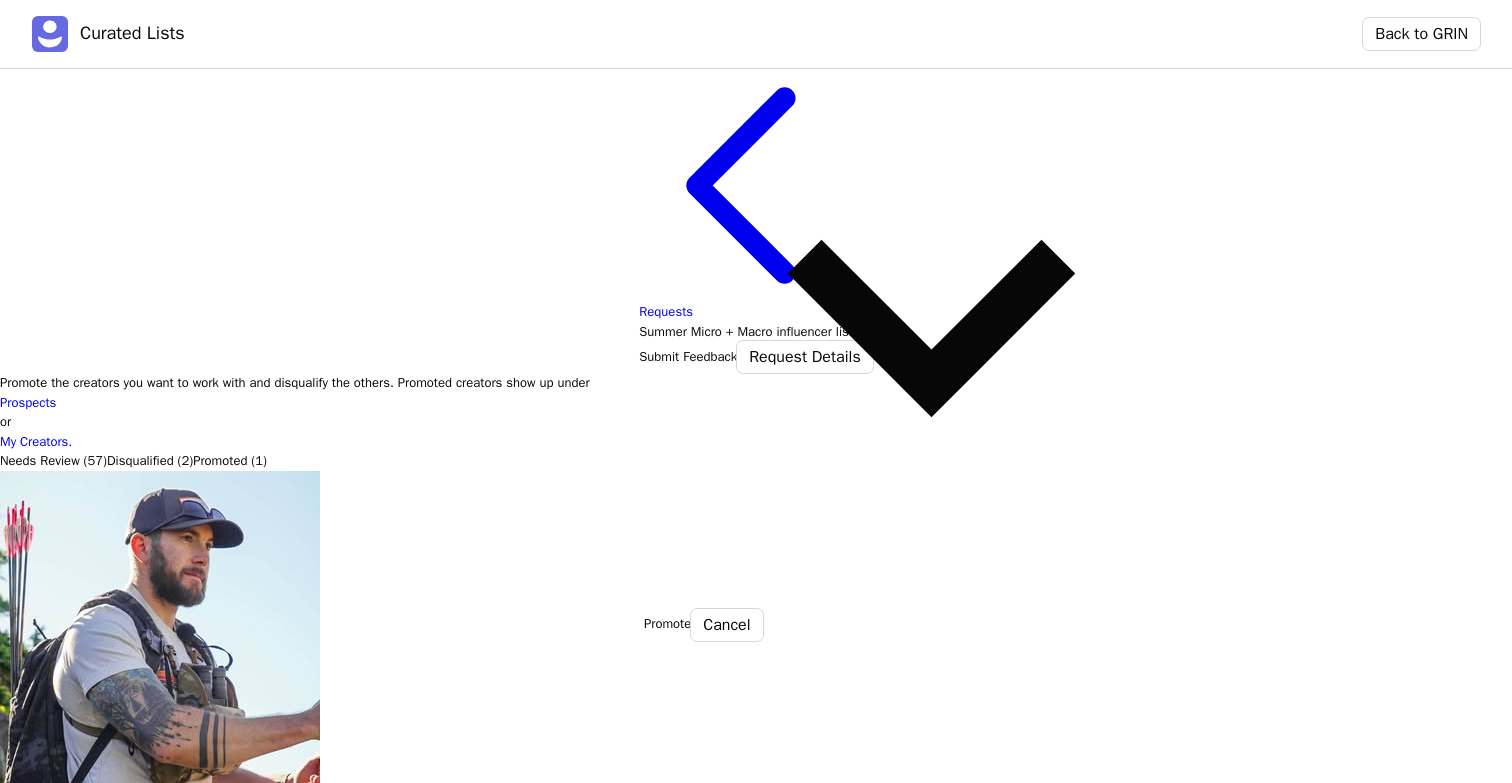 click on "Promote" at bounding box center [667, 624] 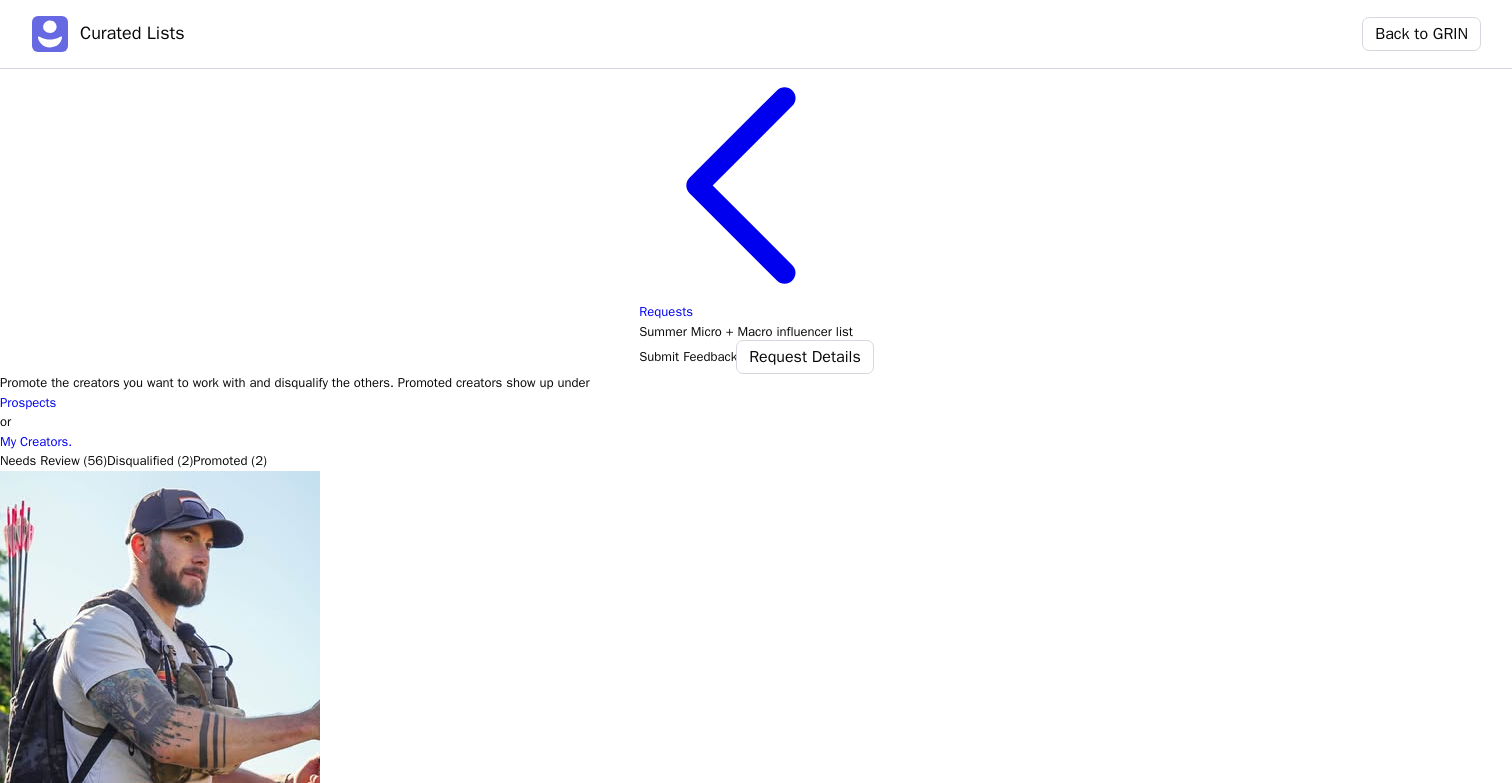 click at bounding box center (756, 6864) 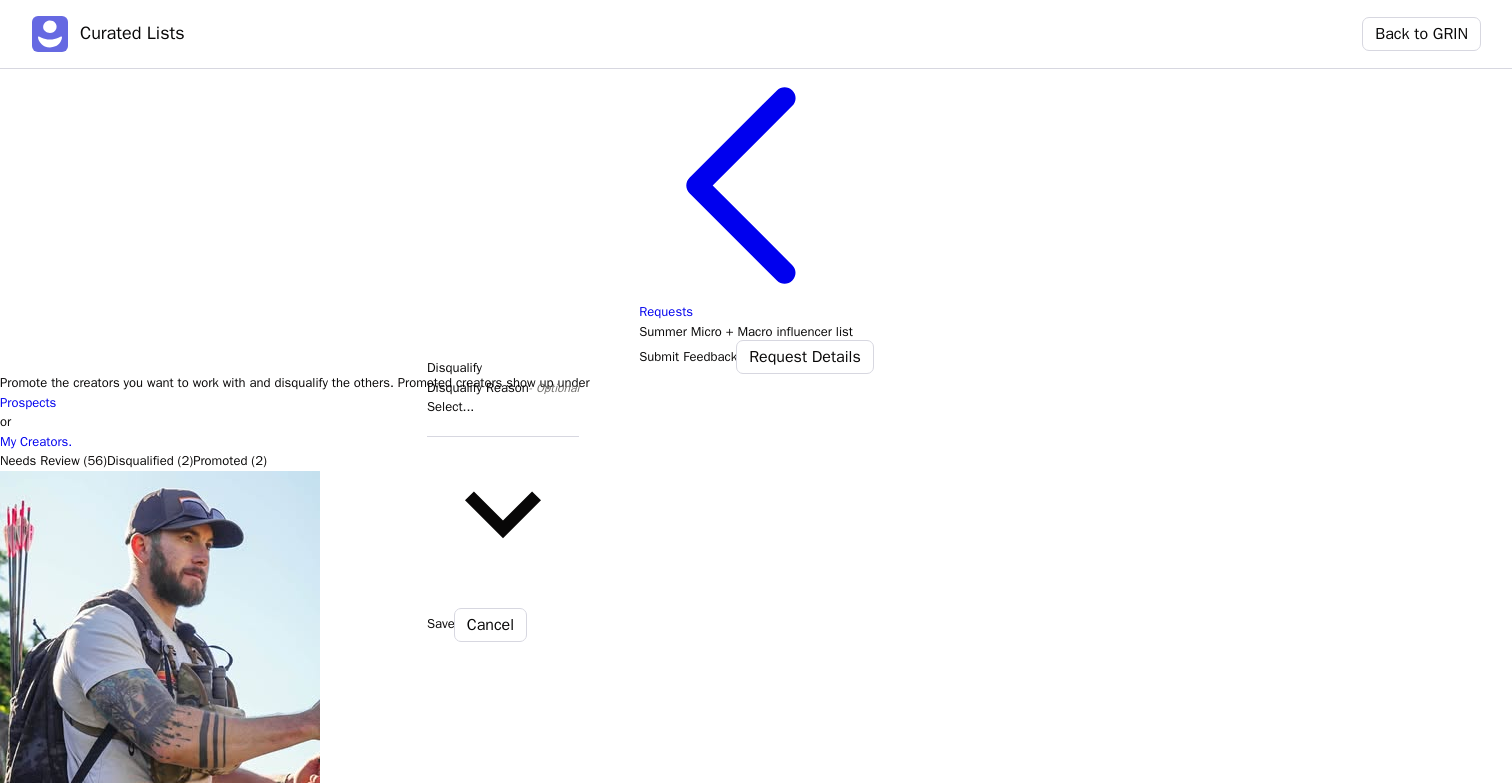 click at bounding box center (503, 427) 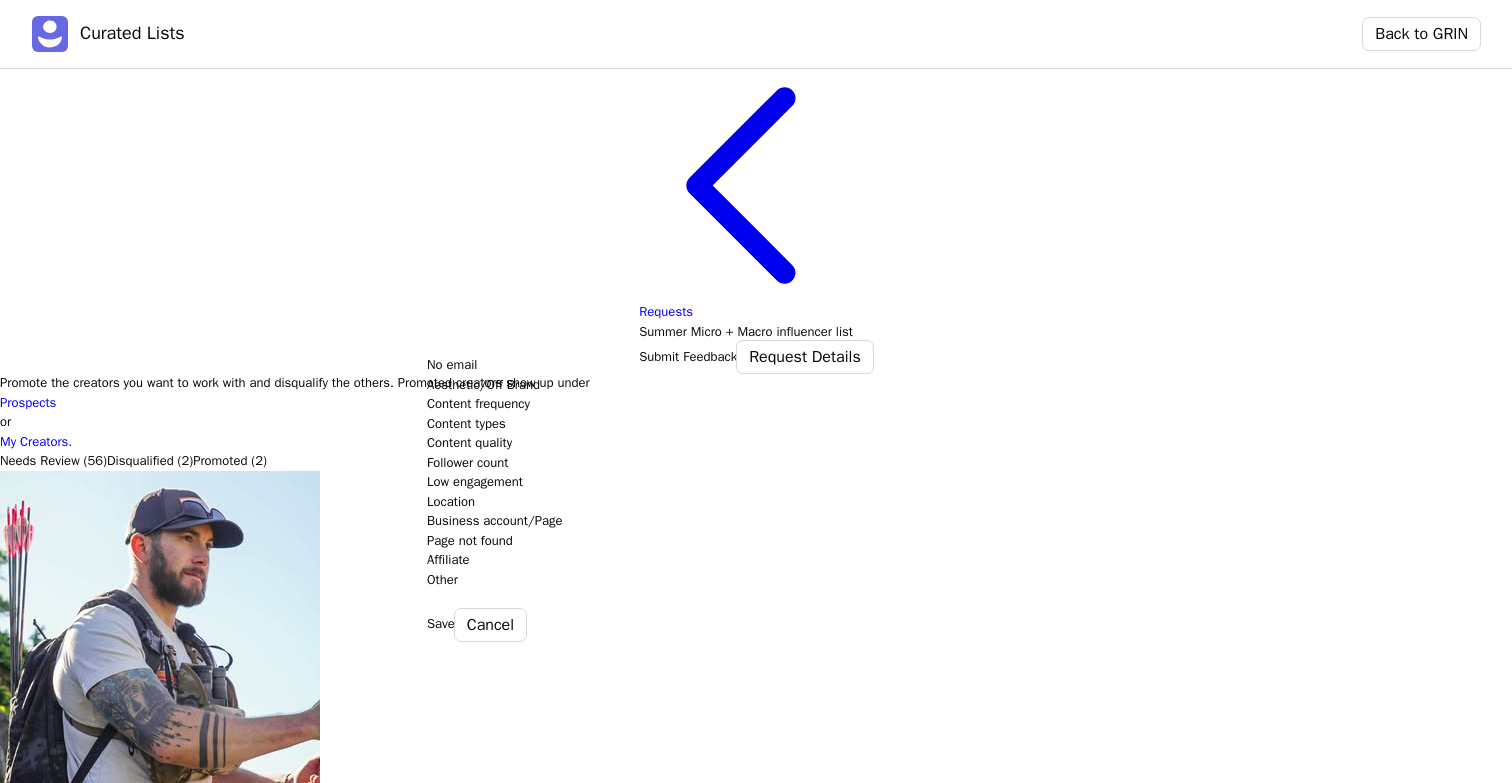 click on "Aesthetic/Off Brand" at bounding box center (1099, 385) 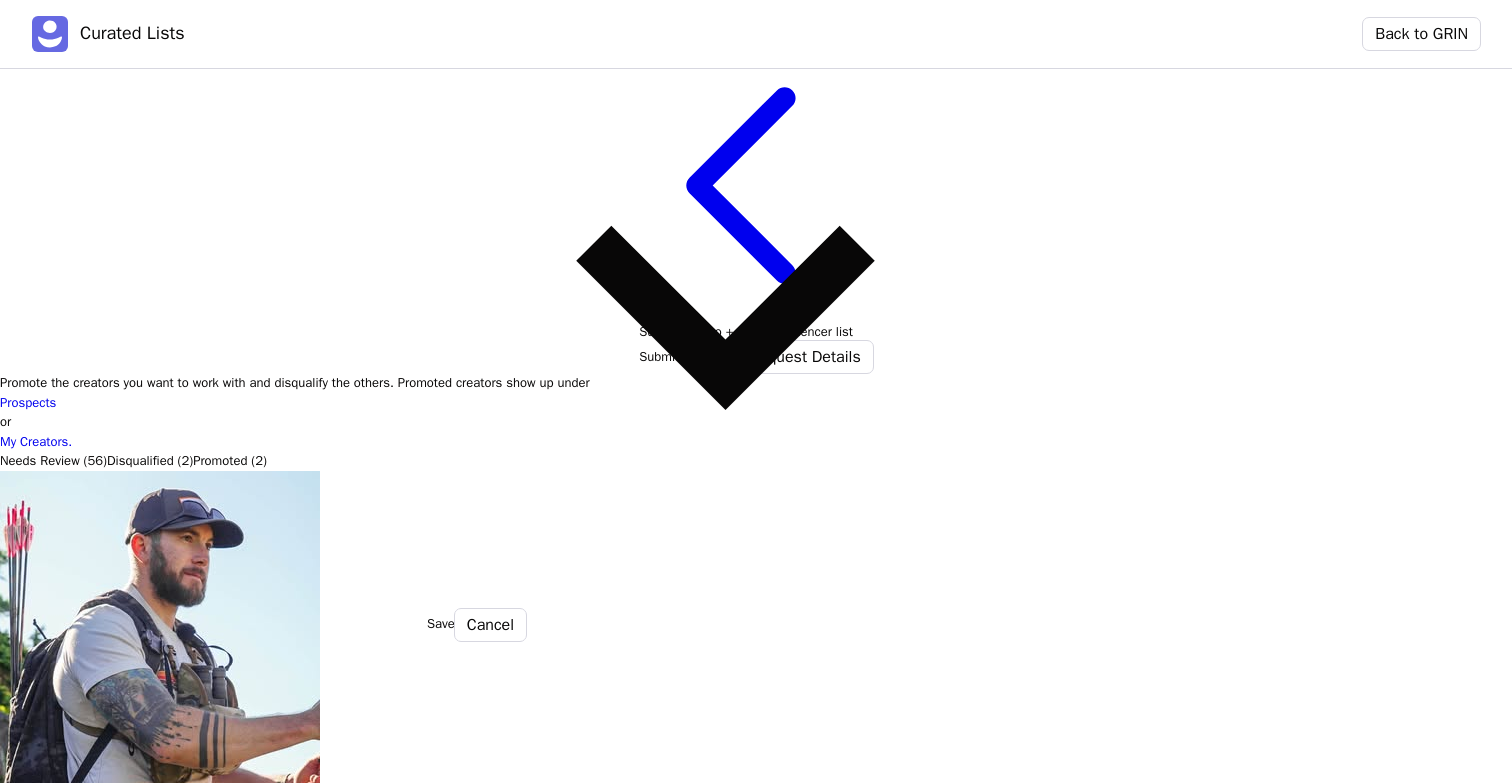 click on "Save" at bounding box center (441, 624) 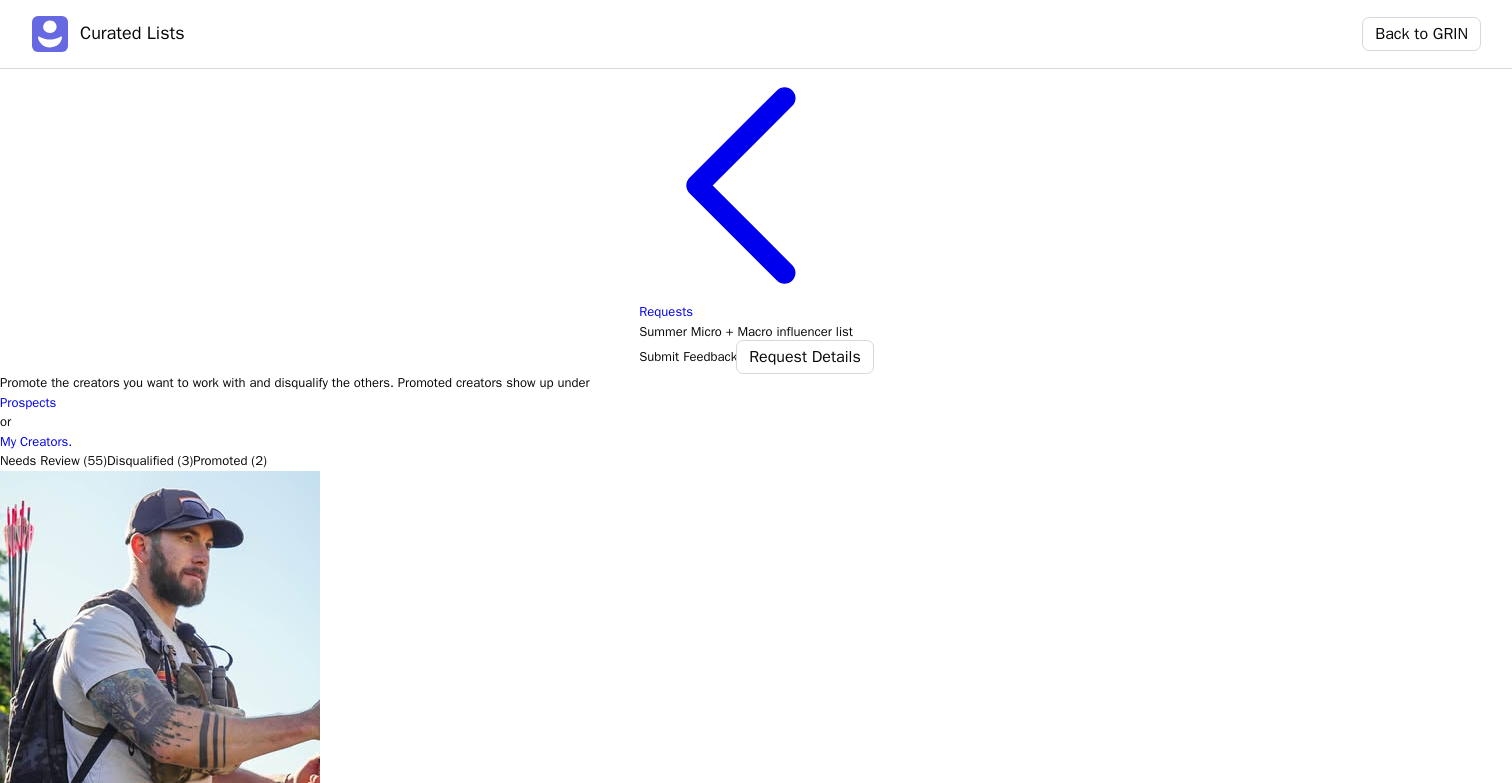 click 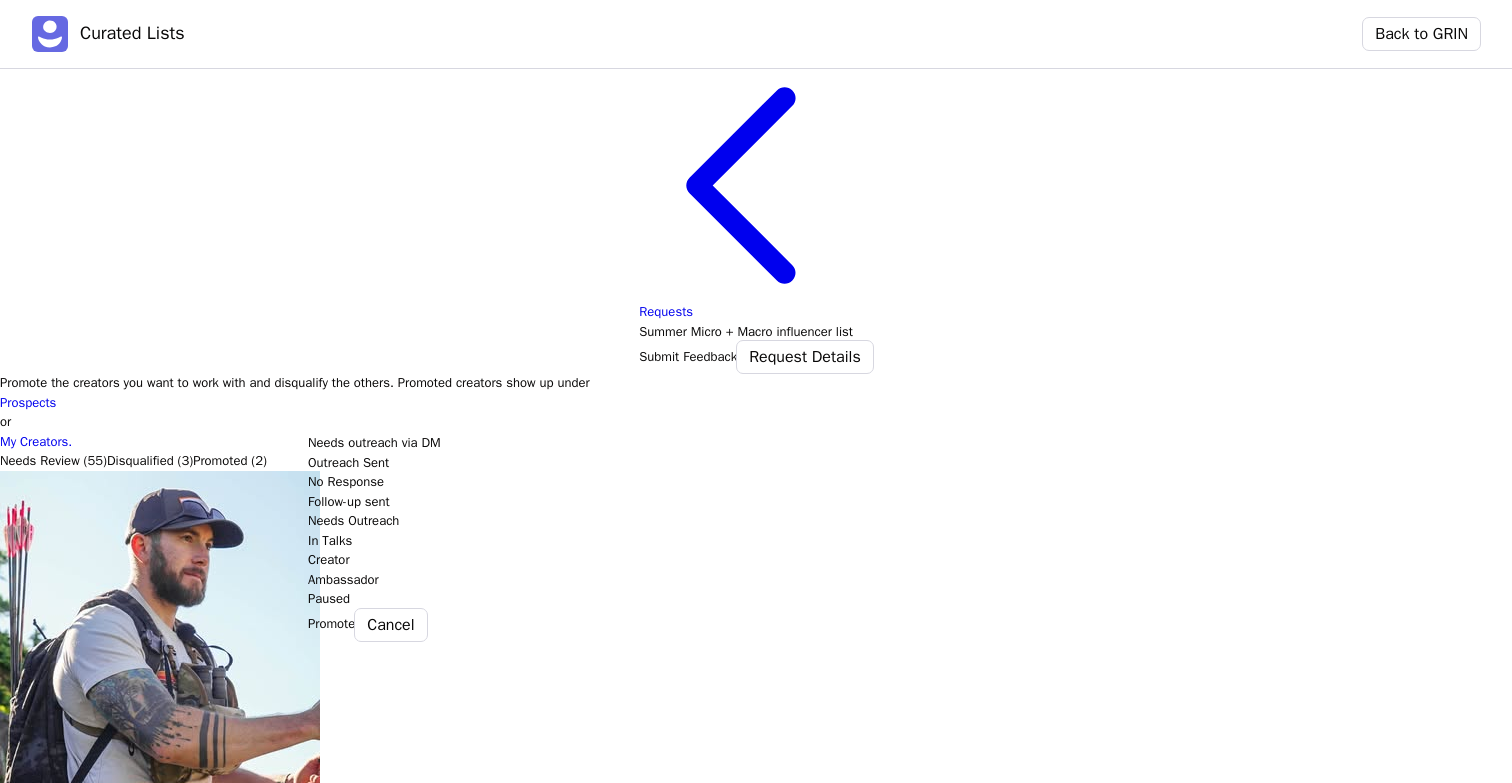 click on "Select stage" at bounding box center (982, -936) 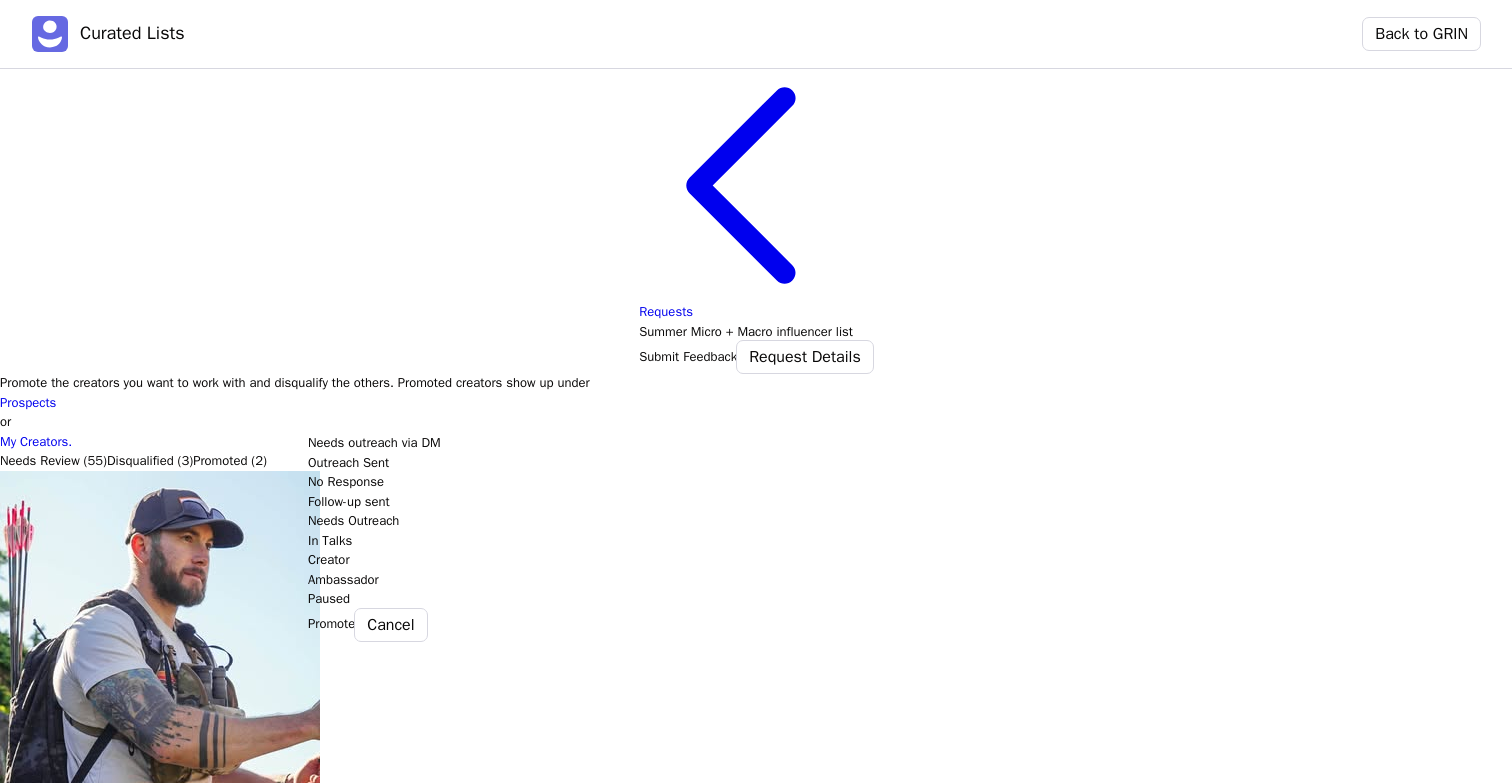 click on "Needs Outreach" at bounding box center (961, 521) 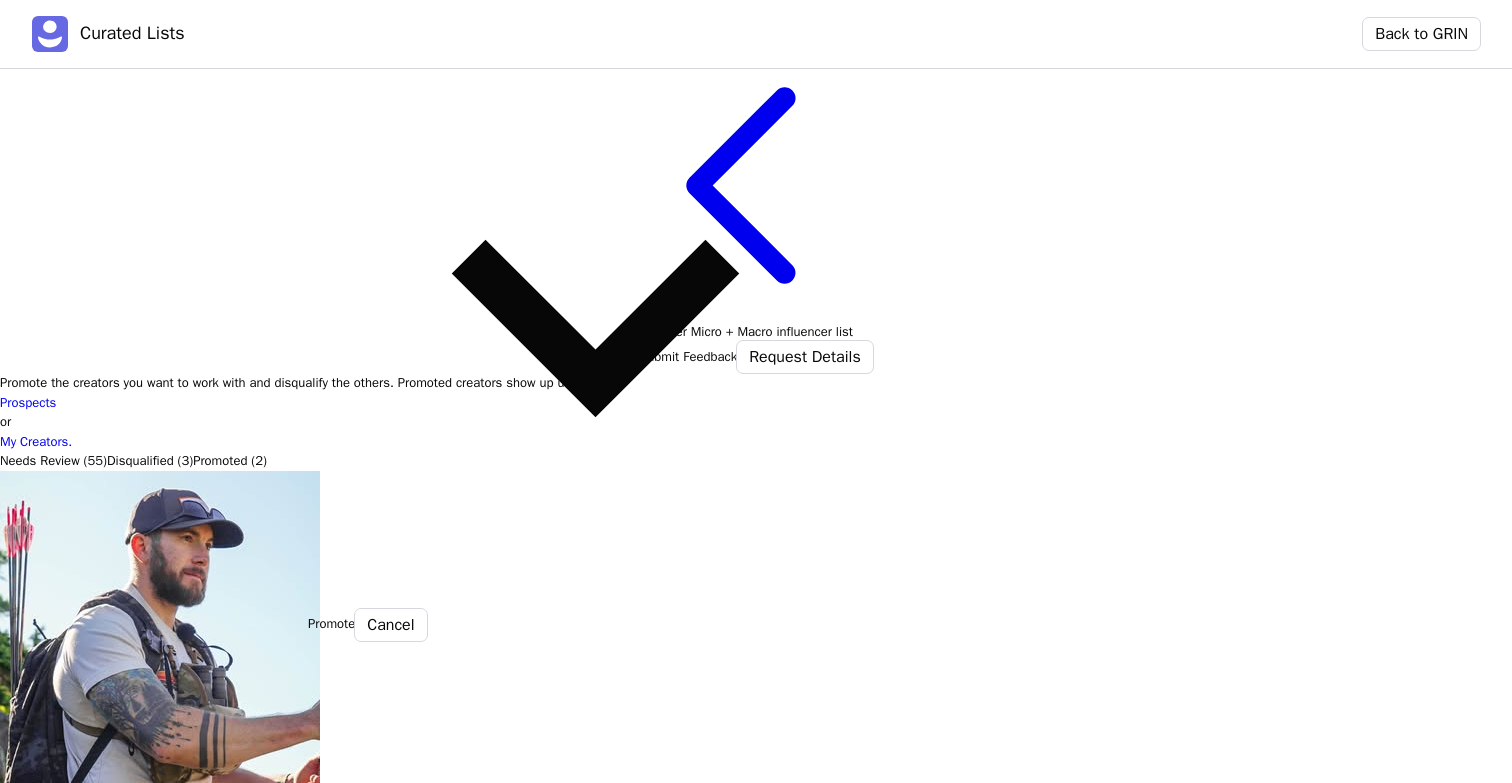 click on "Promote" at bounding box center [331, 624] 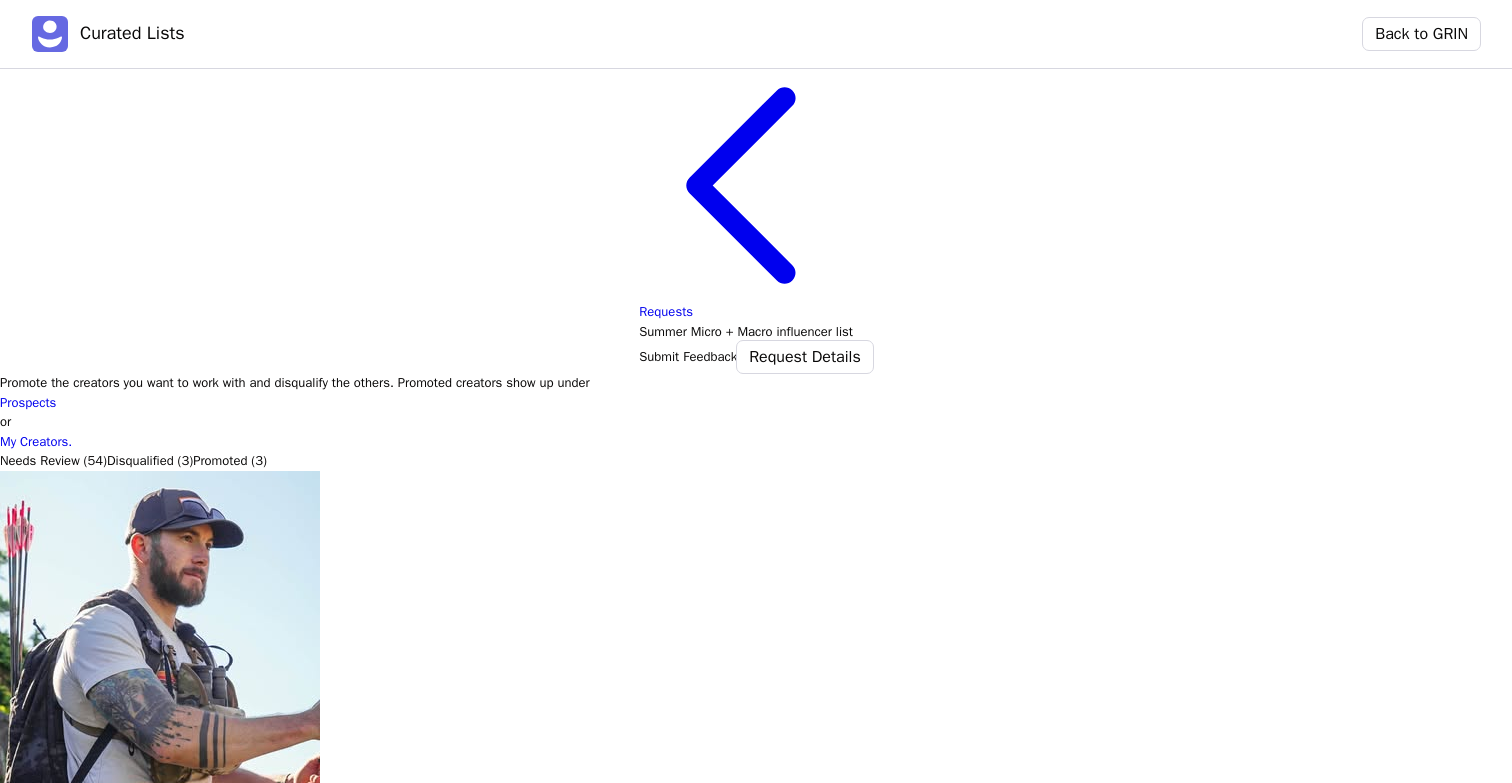 click 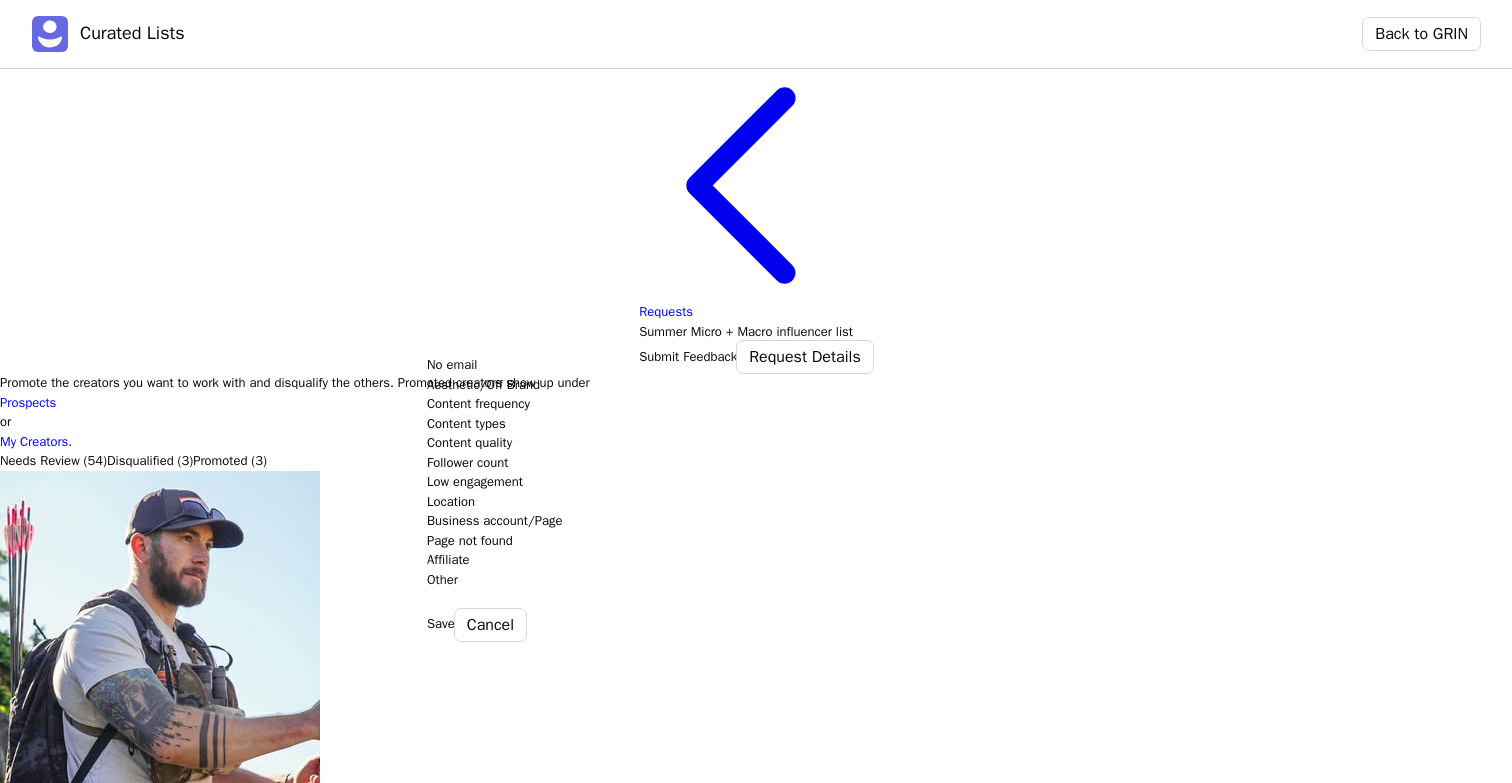 click at bounding box center [1068, -937] 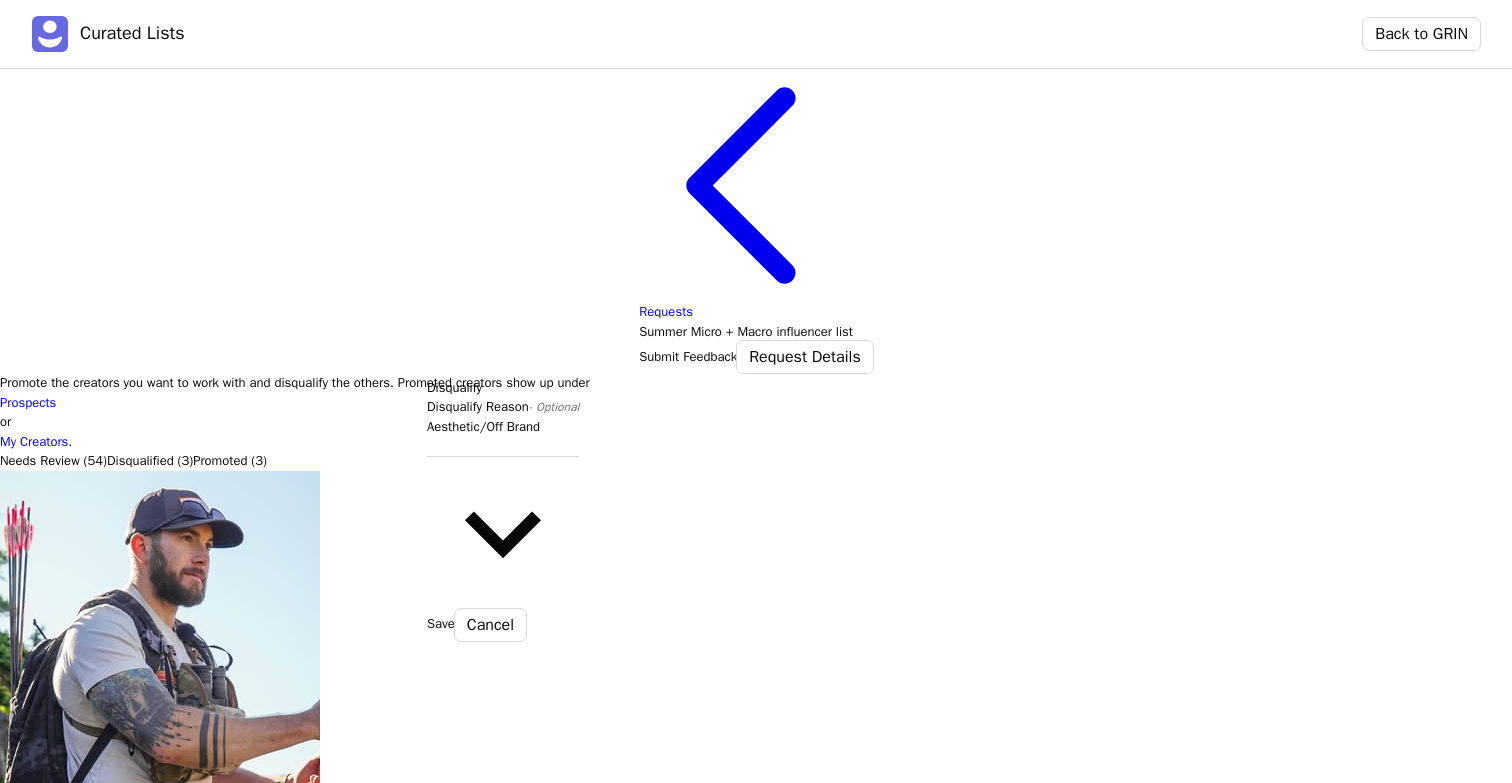 click on "Save" at bounding box center [441, 624] 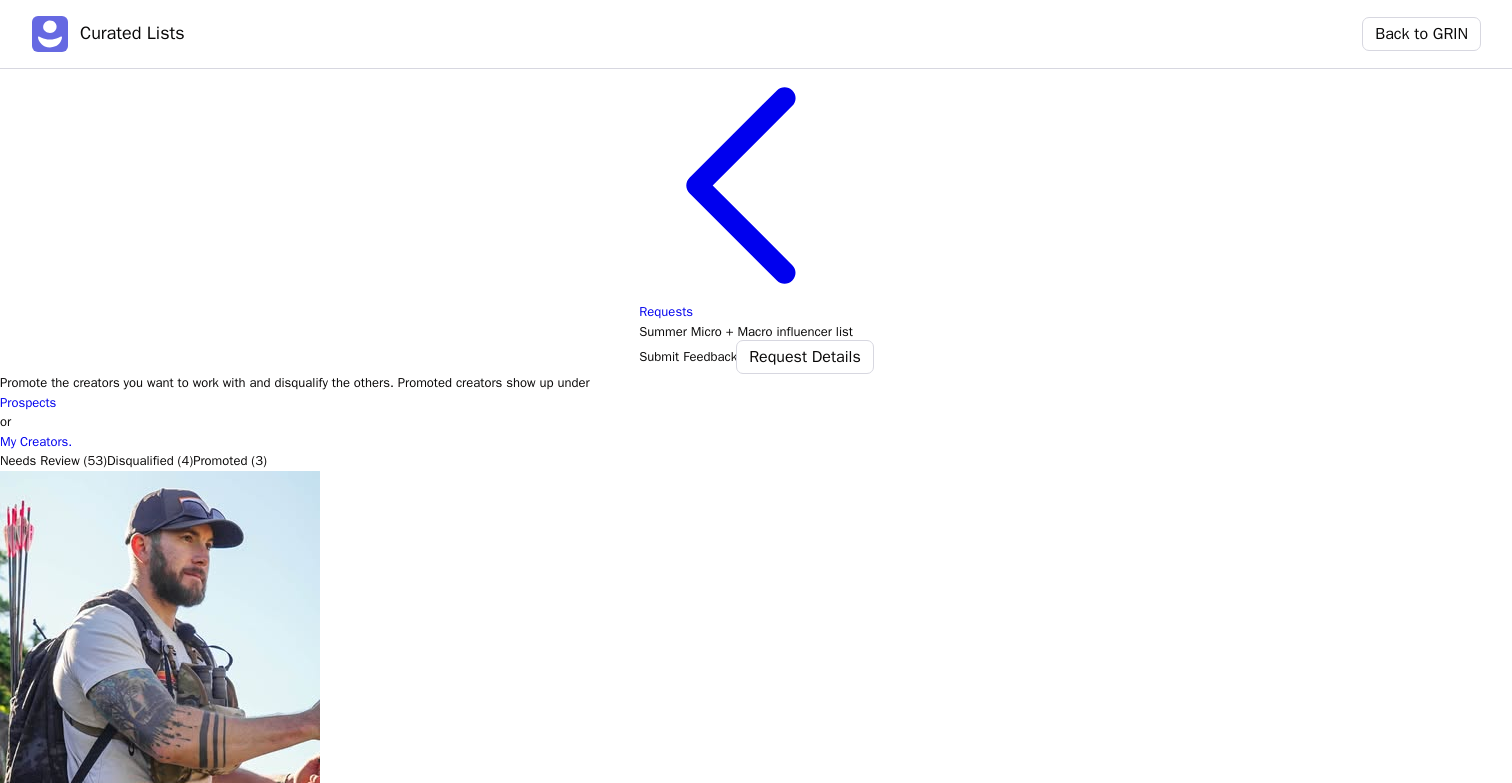 click 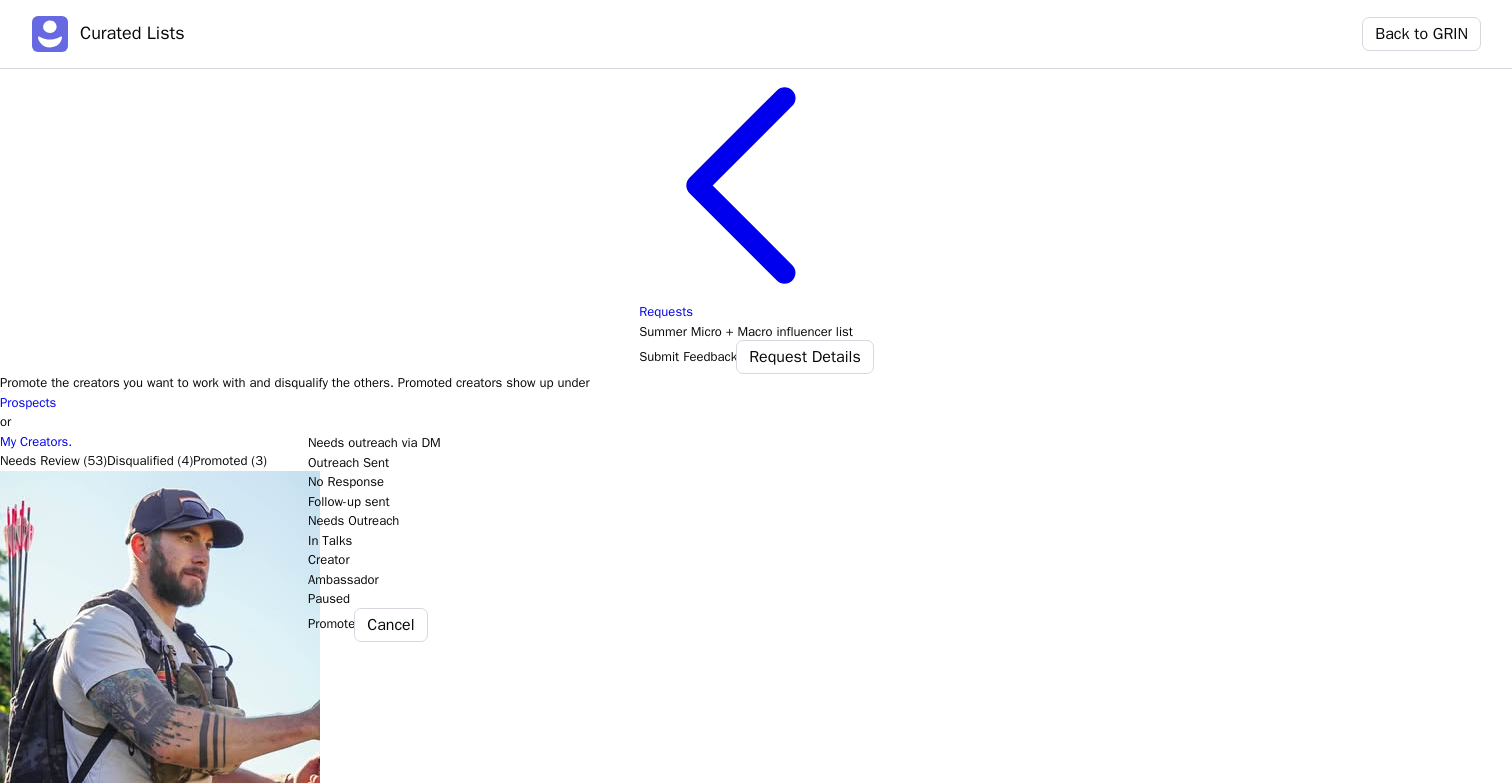 click at bounding box center (982, -926) 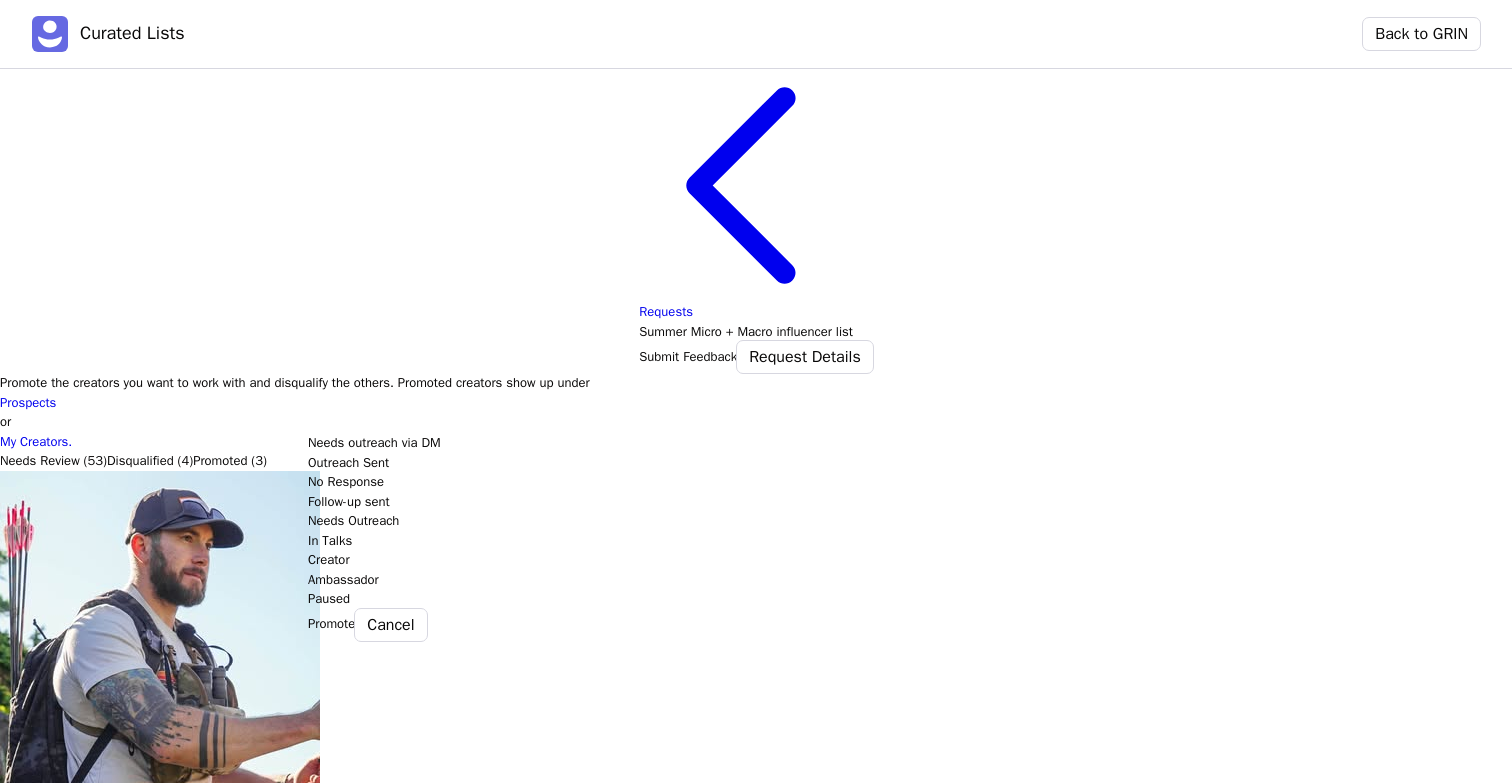 click on "Needs Outreach" at bounding box center (961, 521) 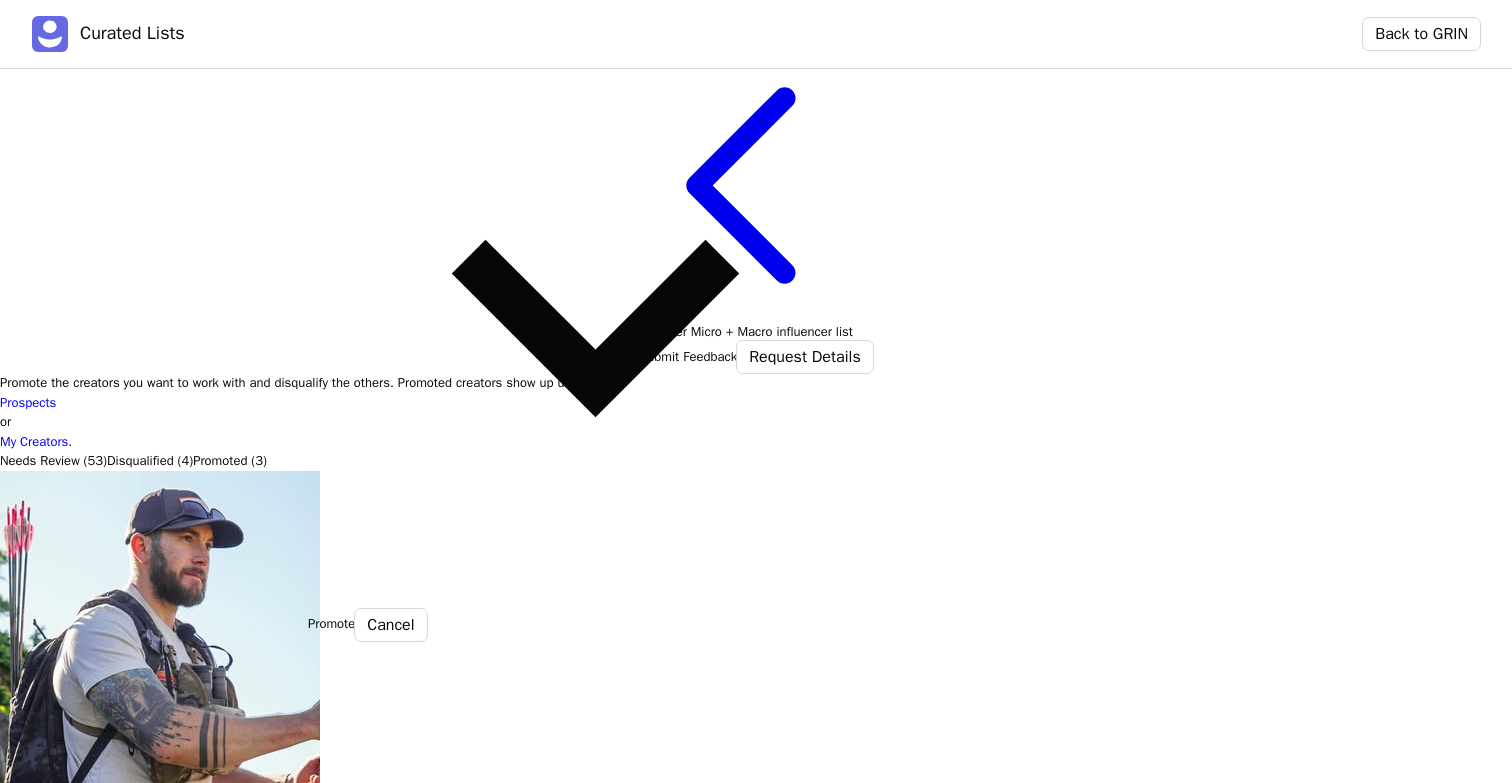 click on "Promote" at bounding box center [331, 624] 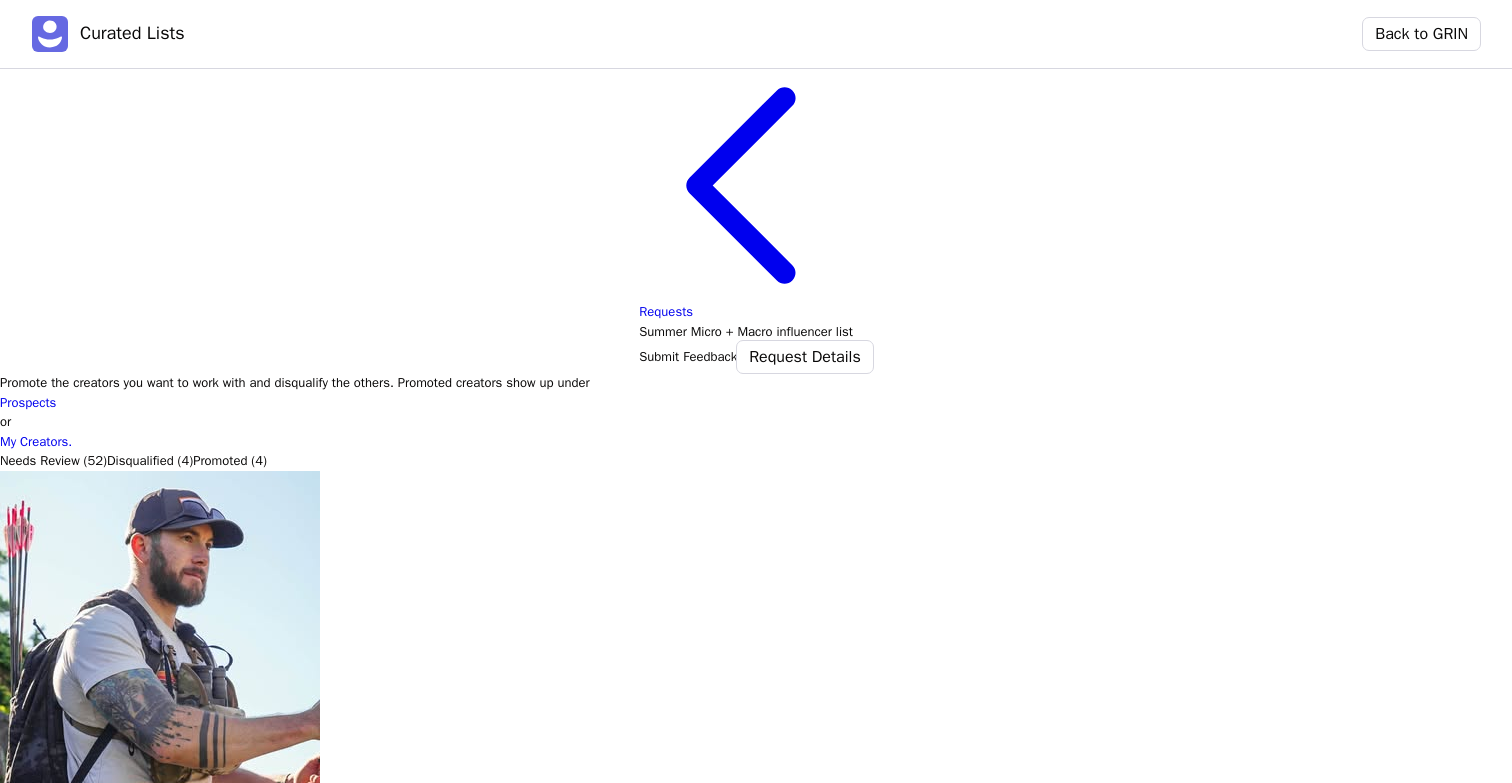 click on "Disqualify" at bounding box center (74, 10829) 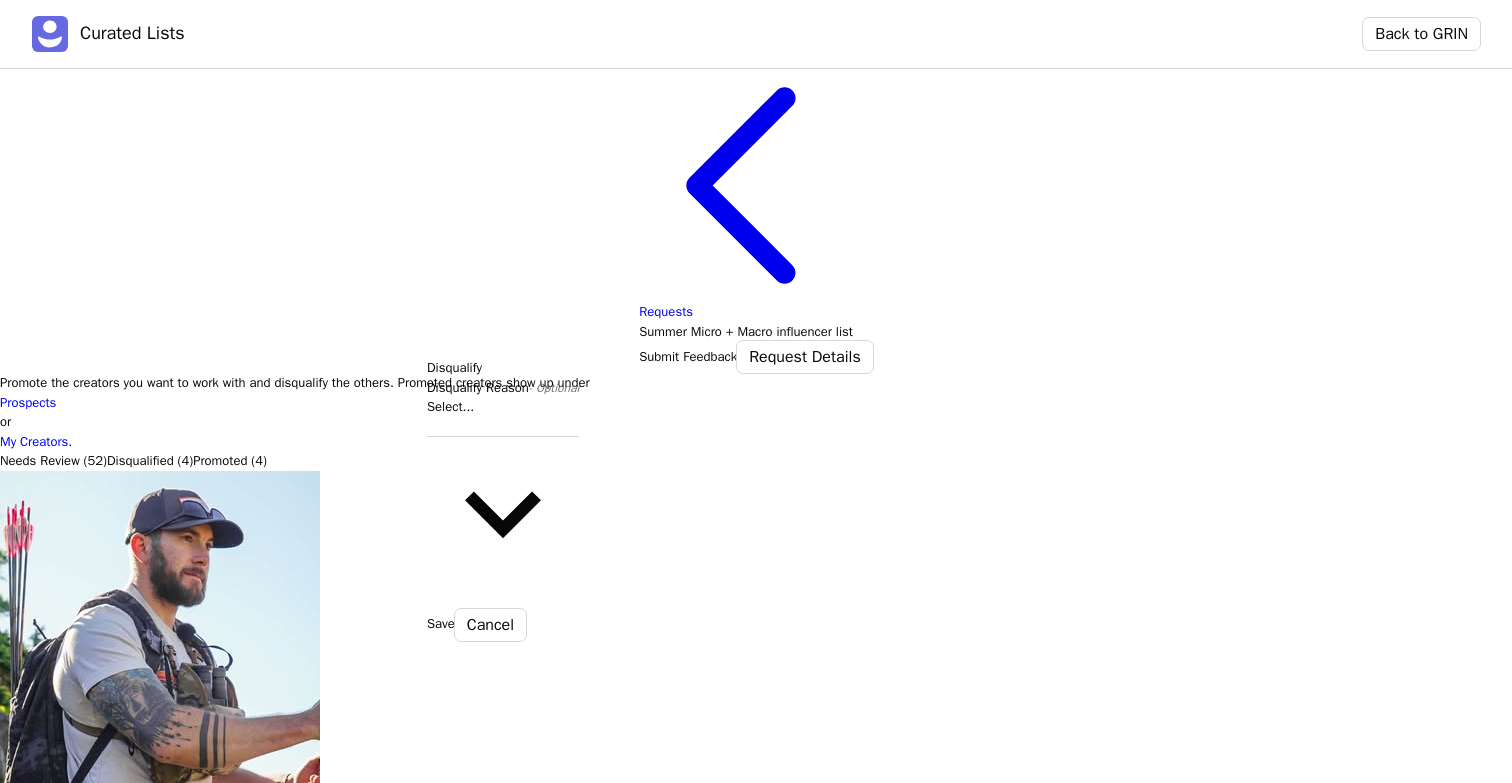 click at bounding box center (503, 427) 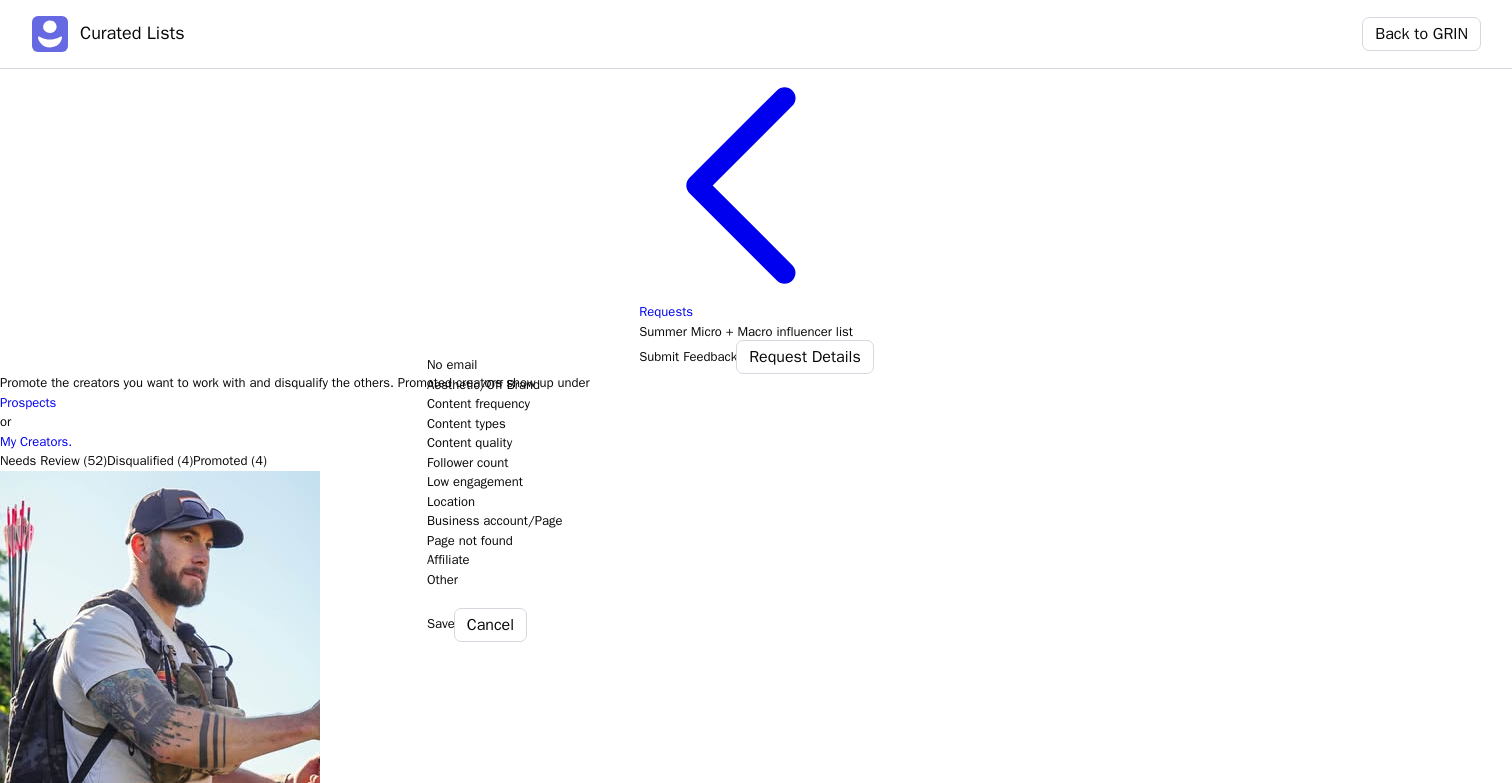 scroll, scrollTop: 189, scrollLeft: 0, axis: vertical 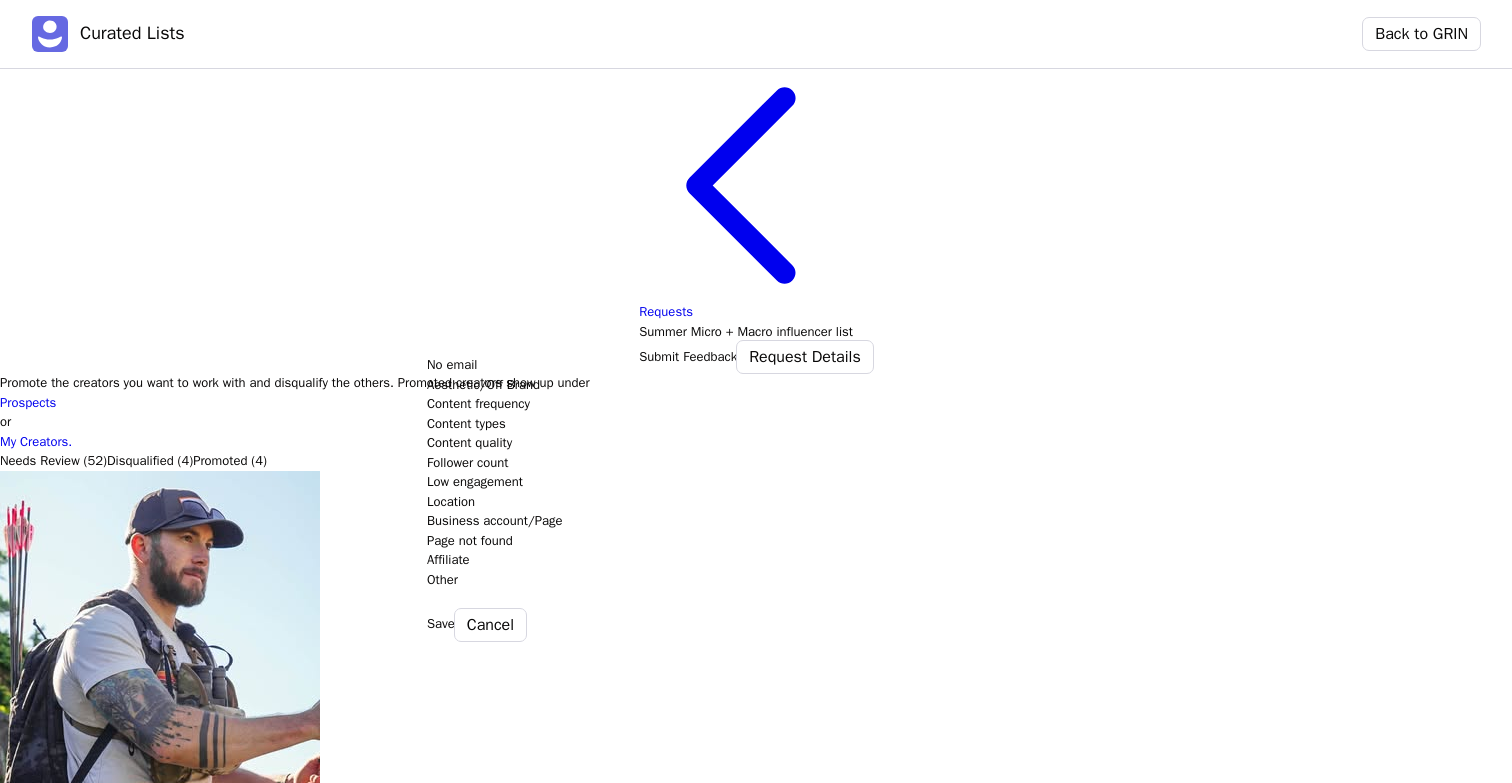click on "Location" at bounding box center [1066, 502] 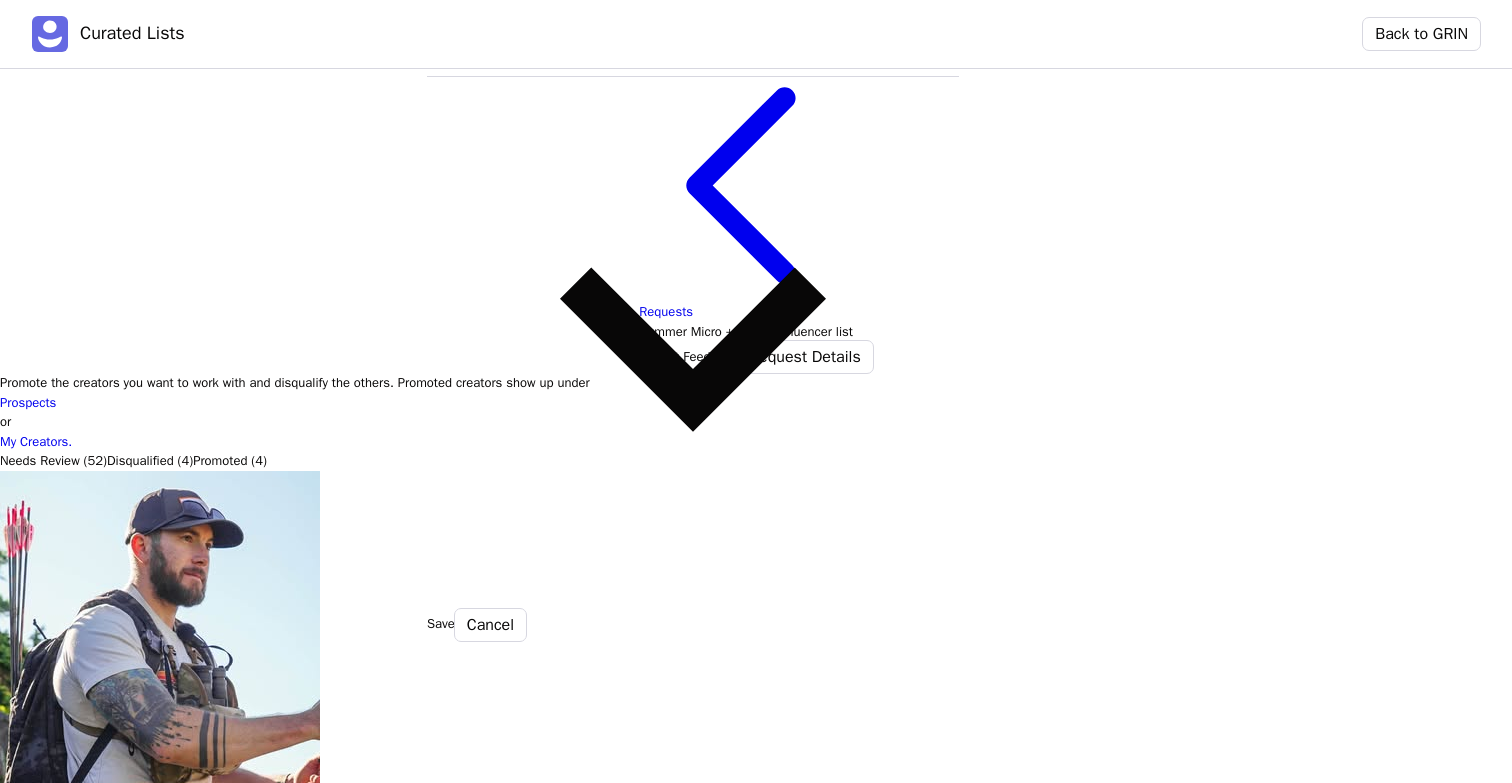 click on "Save" at bounding box center (441, 624) 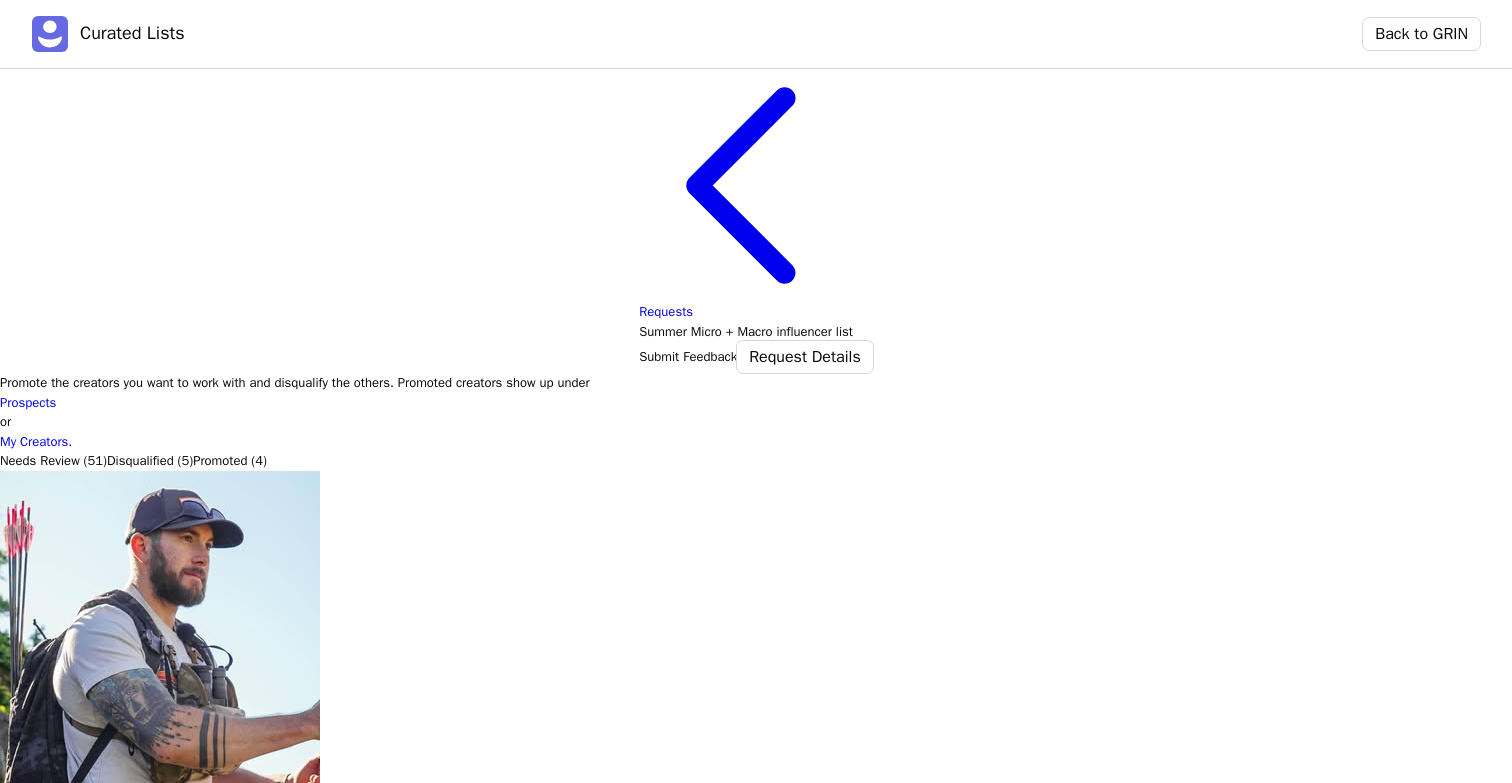 click 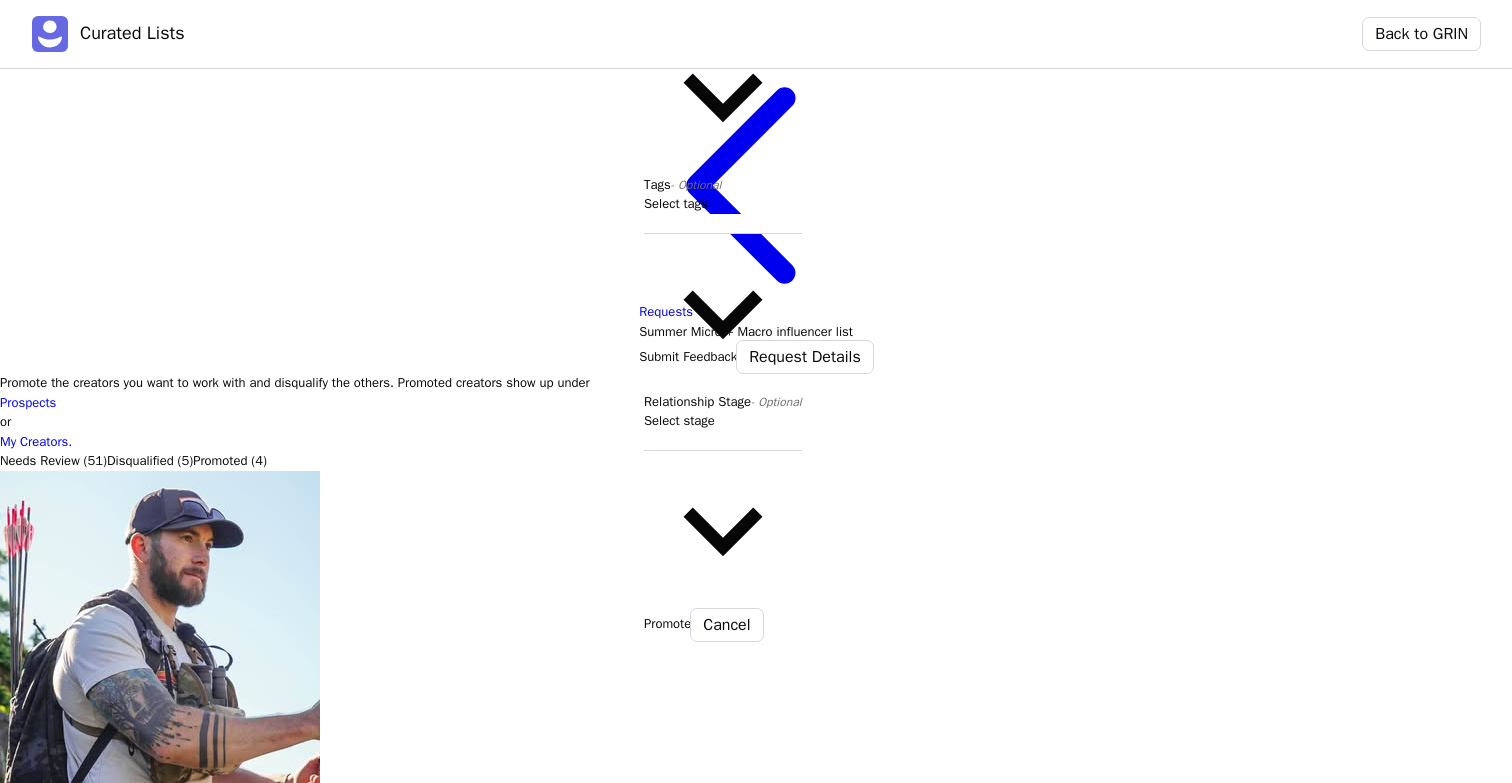 click at bounding box center (723, 441) 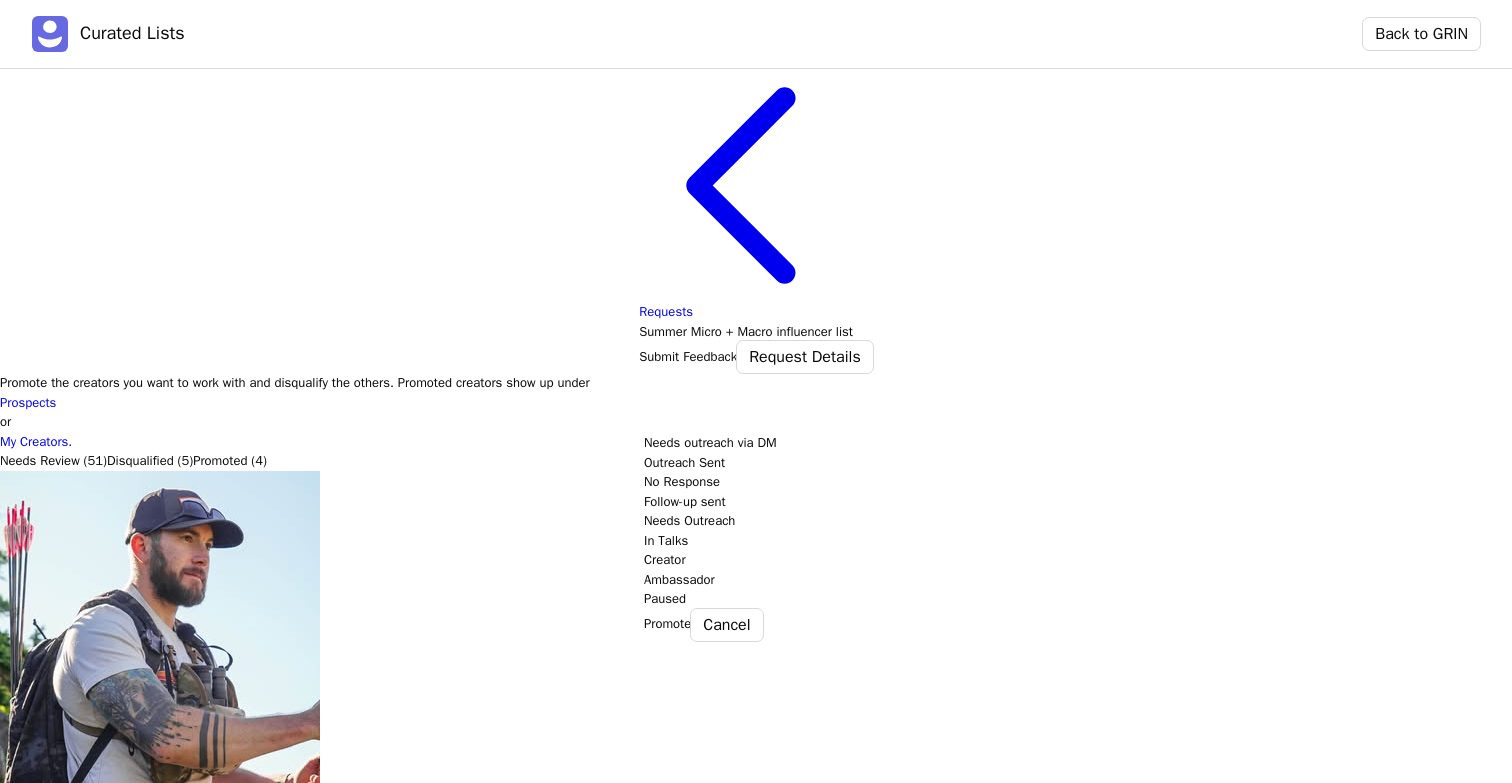 click on "Needs Outreach" at bounding box center (1297, 521) 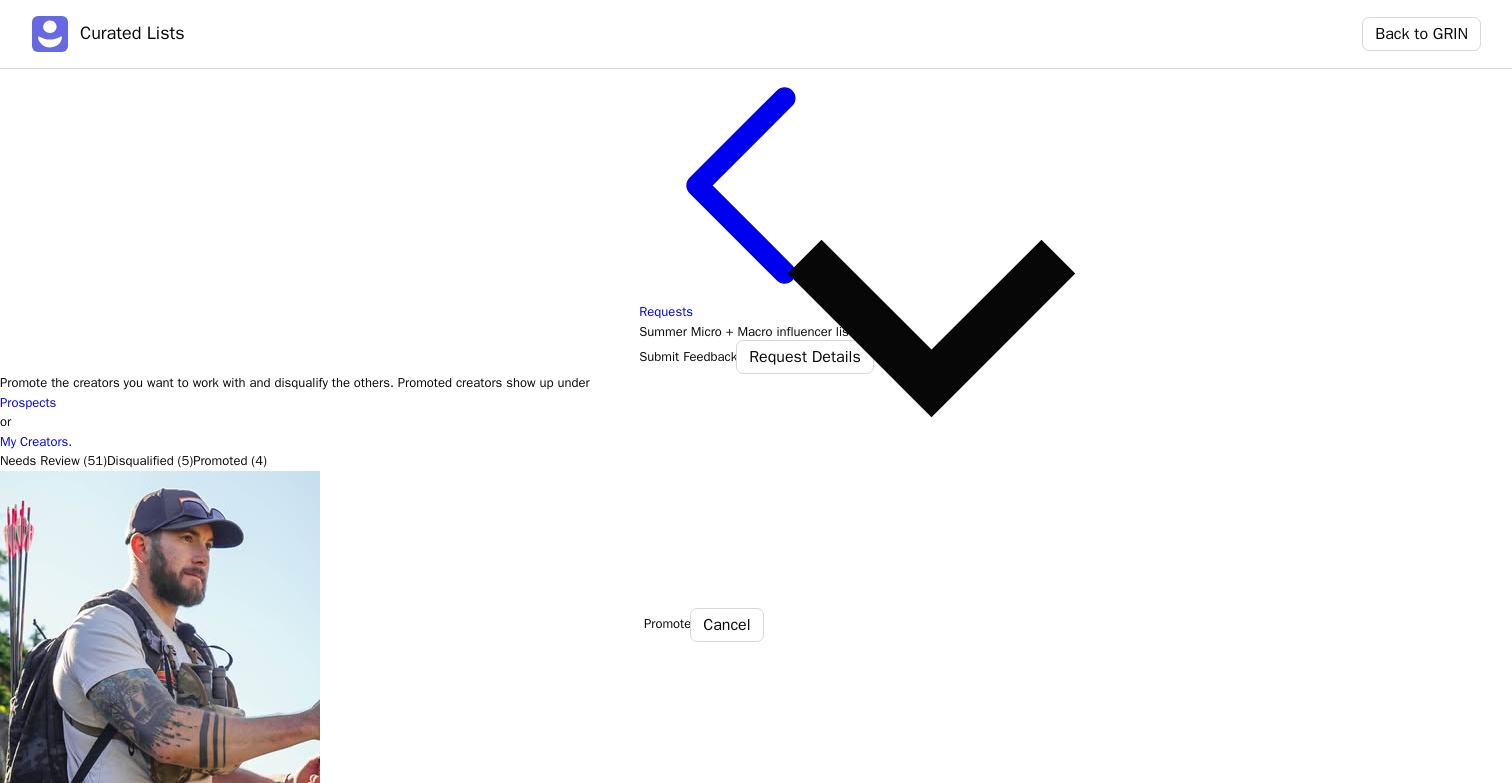 click on "Promote" at bounding box center [667, 624] 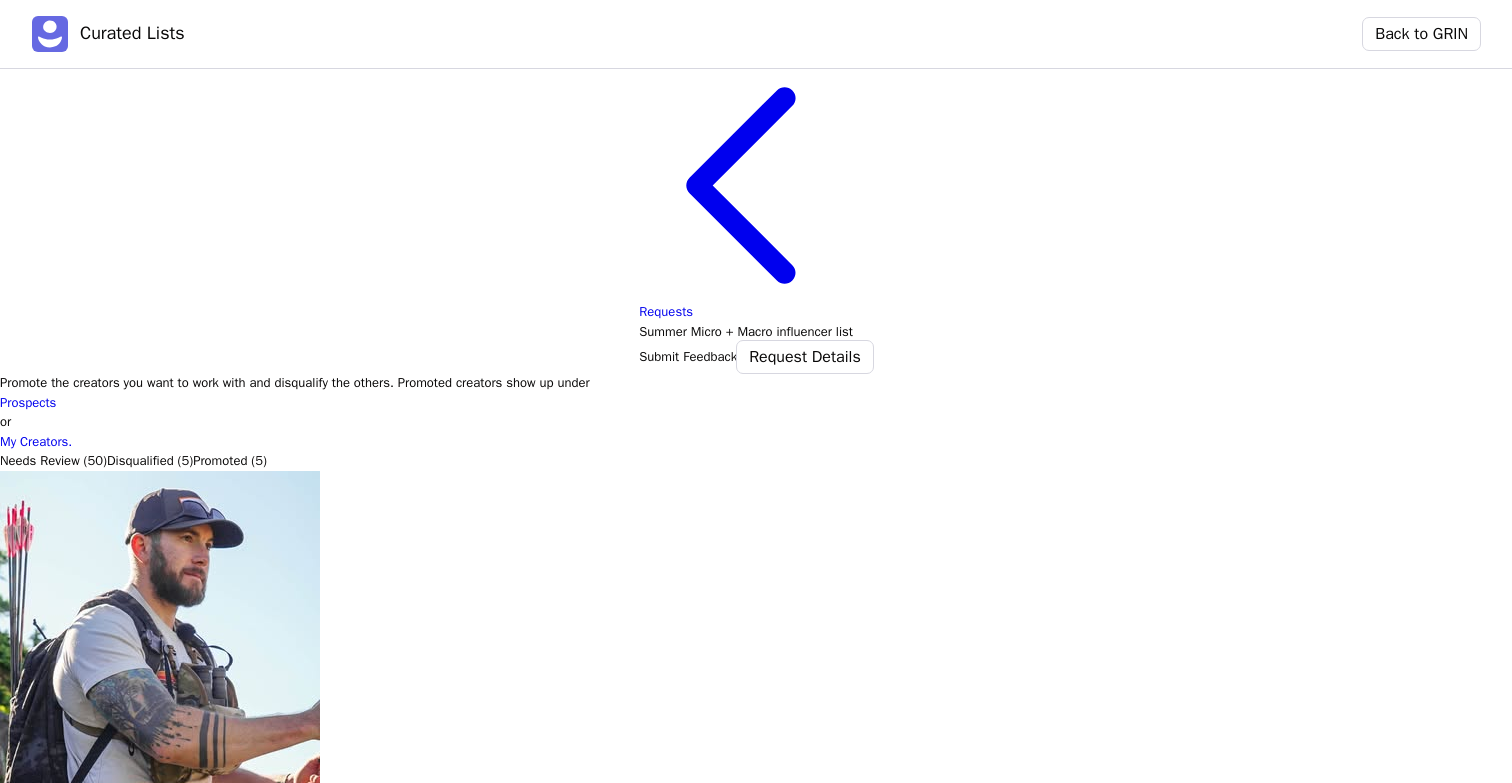 click on "[PERSON_NAME] [EMAIL_ADDRESS][DOMAIN_NAME] 6.9K followers 3% engagement Promote Disqualify [PERSON_NAME] [EMAIL_ADDRESS][DOMAIN_NAME] 11K followers 11% engagement Promote Disqualify [PERSON_NAME] [PERSON_NAME] [EMAIL_ADDRESS][DOMAIN_NAME] 56K followers 54% engagement Promote Disqualify Evelynojedaaa Evelynojedaaa [EMAIL_ADDRESS][DOMAIN_NAME] 11K followers -- engagement Promote Disqualify [PERSON_NAME] [EMAIL_ADDRESS][DOMAIN_NAME] 23K followers 7% engagement Promote Disqualify [PERSON_NAME] [PERSON_NAME][EMAIL_ADDRESS][DOMAIN_NAME] 22K followers 4% engagement Promote Disqualify [PERSON_NAME] [PERSON_NAME][EMAIL_ADDRESS][DOMAIN_NAME] 6K followers 1% engagement Promote Disqualify [PERSON_NAME] [PERSON_NAME][EMAIL_ADDRESS][PERSON_NAME][DOMAIN_NAME] 58K followers 2% engagement Promote Disqualify [PERSON_NAME] "Machete" [PERSON_NAME] [EMAIL_ADDRESS][DOMAIN_NAME] 8.4K followers 2% engagement Promote Disqualify [PERSON_NAME] [PERSON_NAME] [EMAIL_ADDRESS][DOMAIN_NAME] 33K followers -- engagement Promote Disqualify [PERSON_NAME] [PERSON_NAME][EMAIL_ADDRESS][DOMAIN_NAME] 6.6K followers 4% engagement Promote Disqualify [PERSON_NAME] 70K followers Promote" at bounding box center [756, 116030] 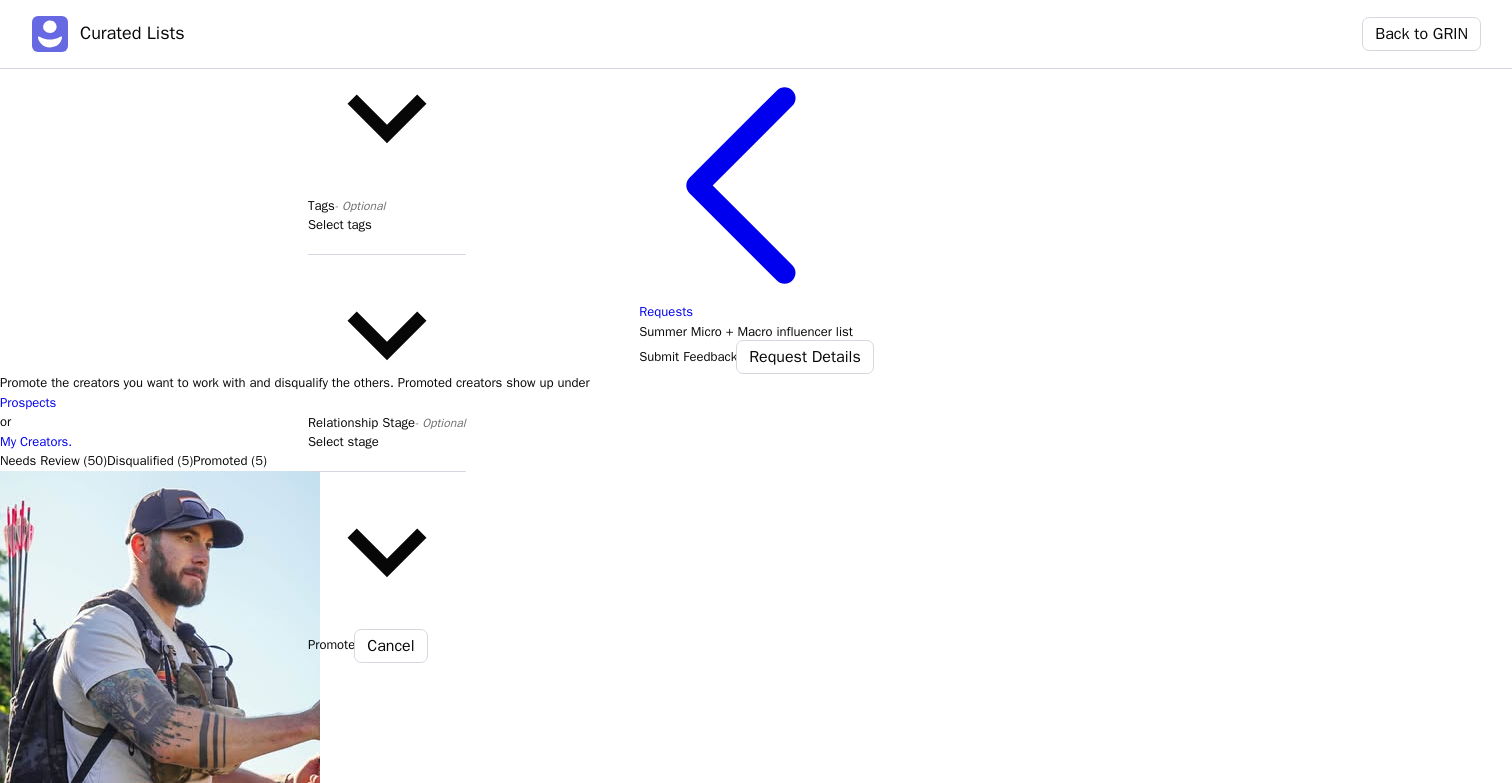 click at bounding box center (387, 462) 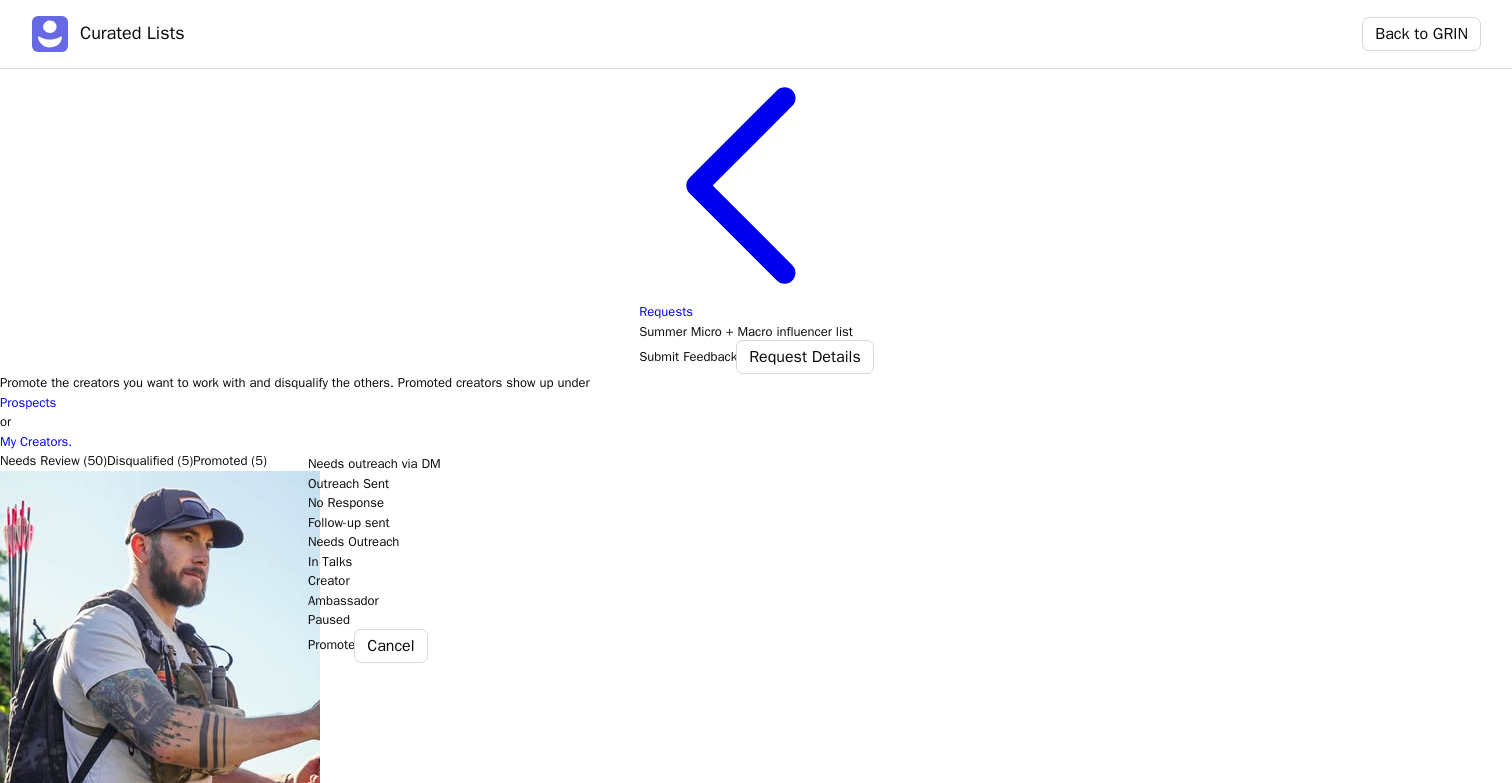 click on "Needs Outreach" at bounding box center [961, 542] 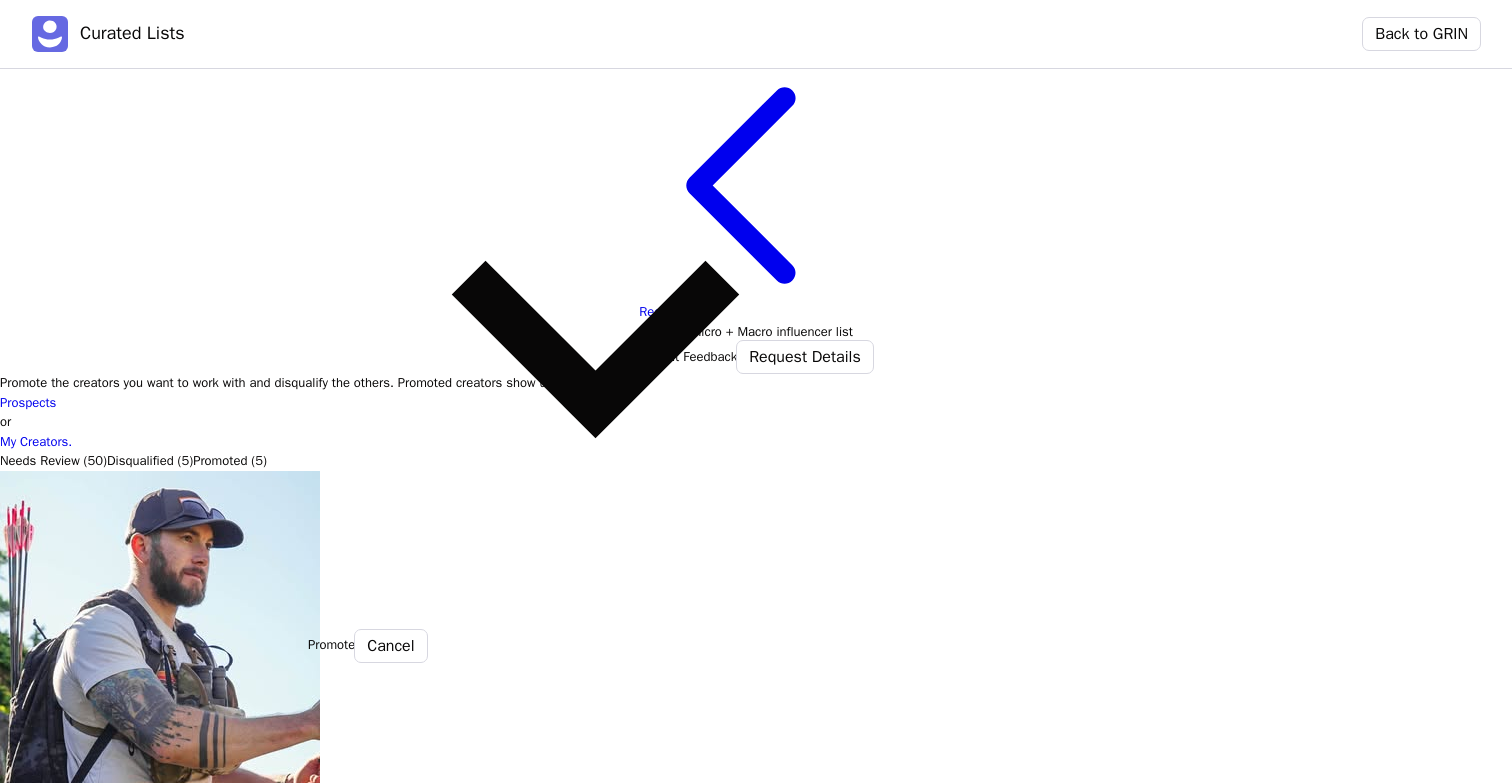 click on "Promote" at bounding box center [331, 645] 